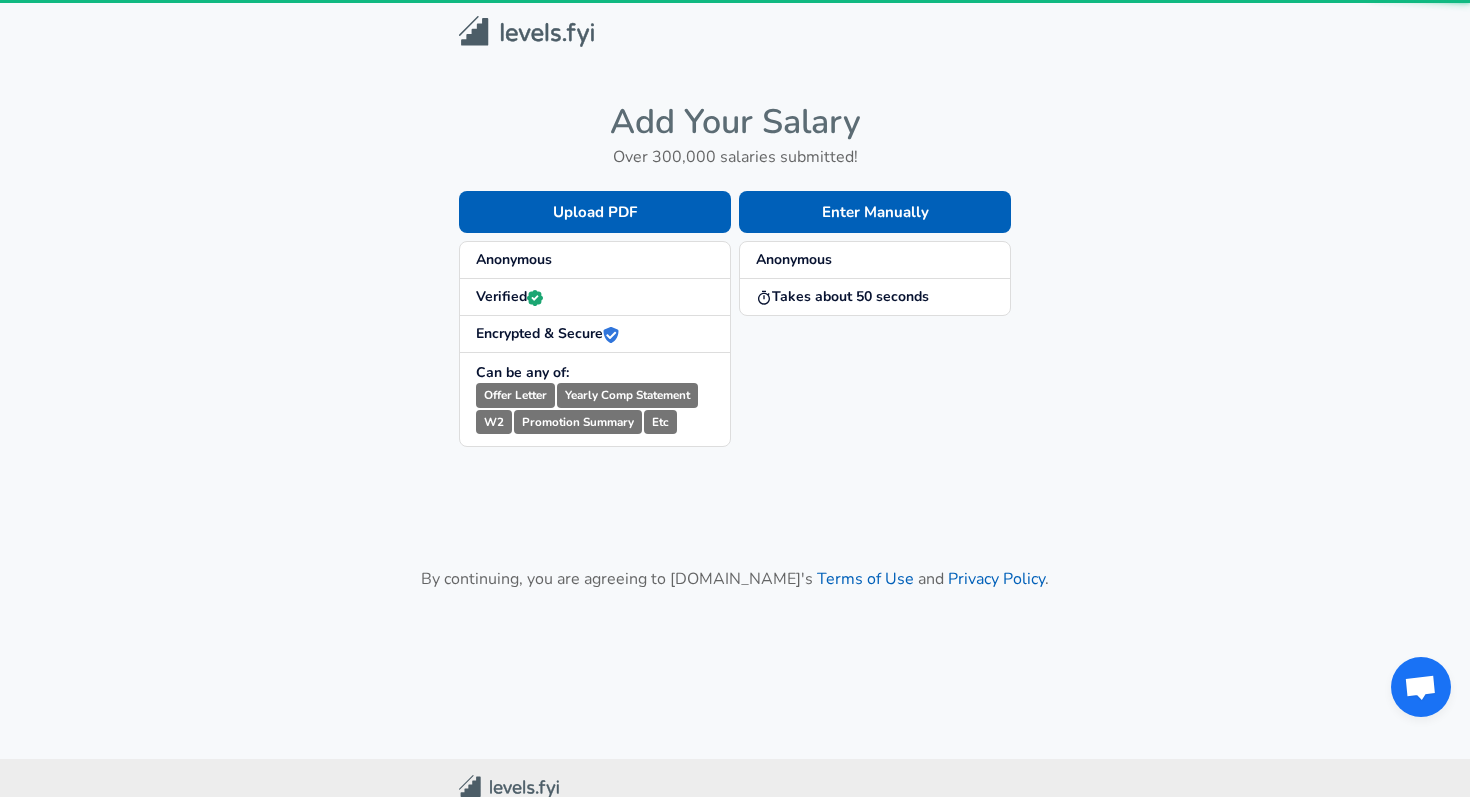 scroll, scrollTop: 0, scrollLeft: 0, axis: both 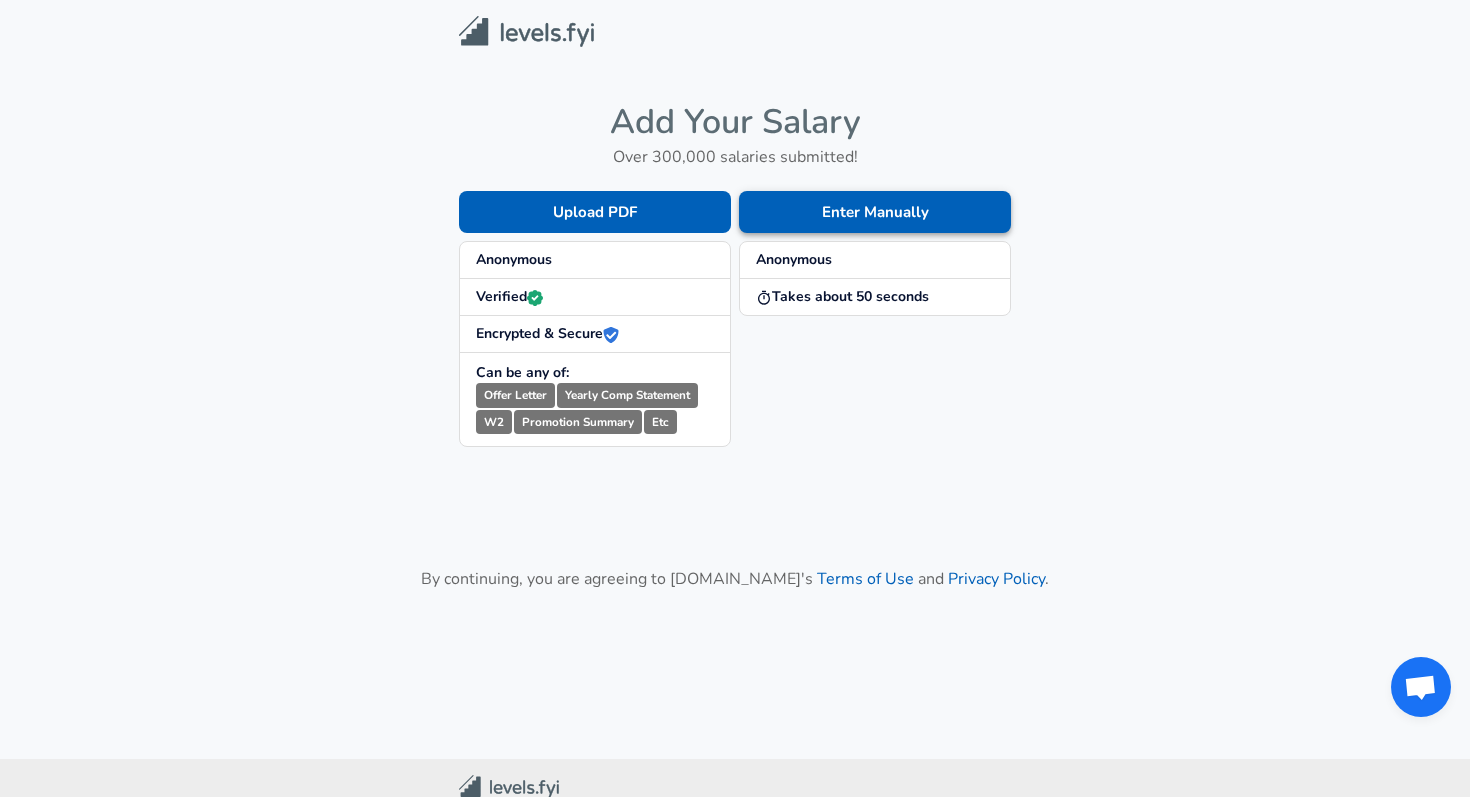 click on "Enter Manually" at bounding box center (875, 212) 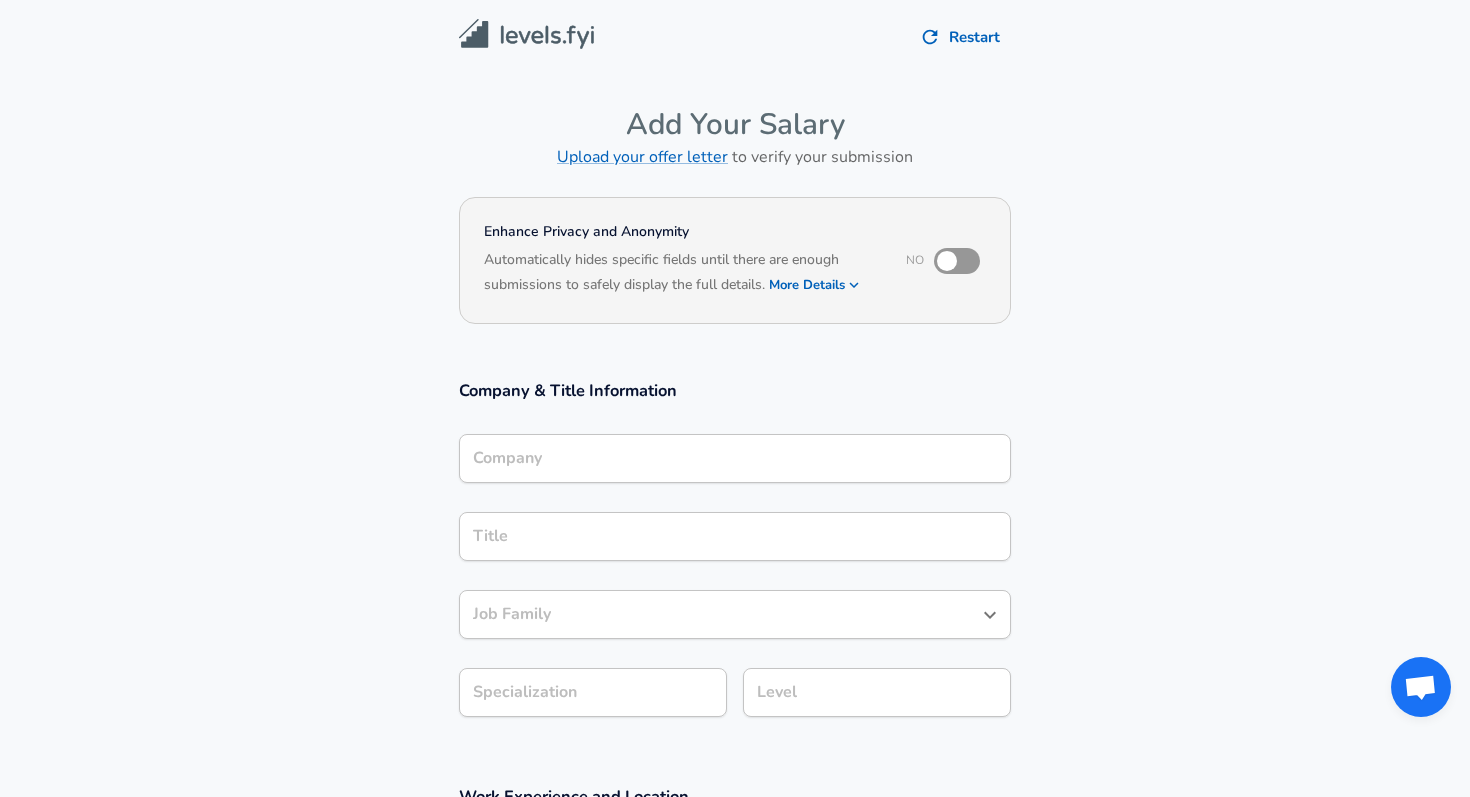 click on "Company" at bounding box center (735, 458) 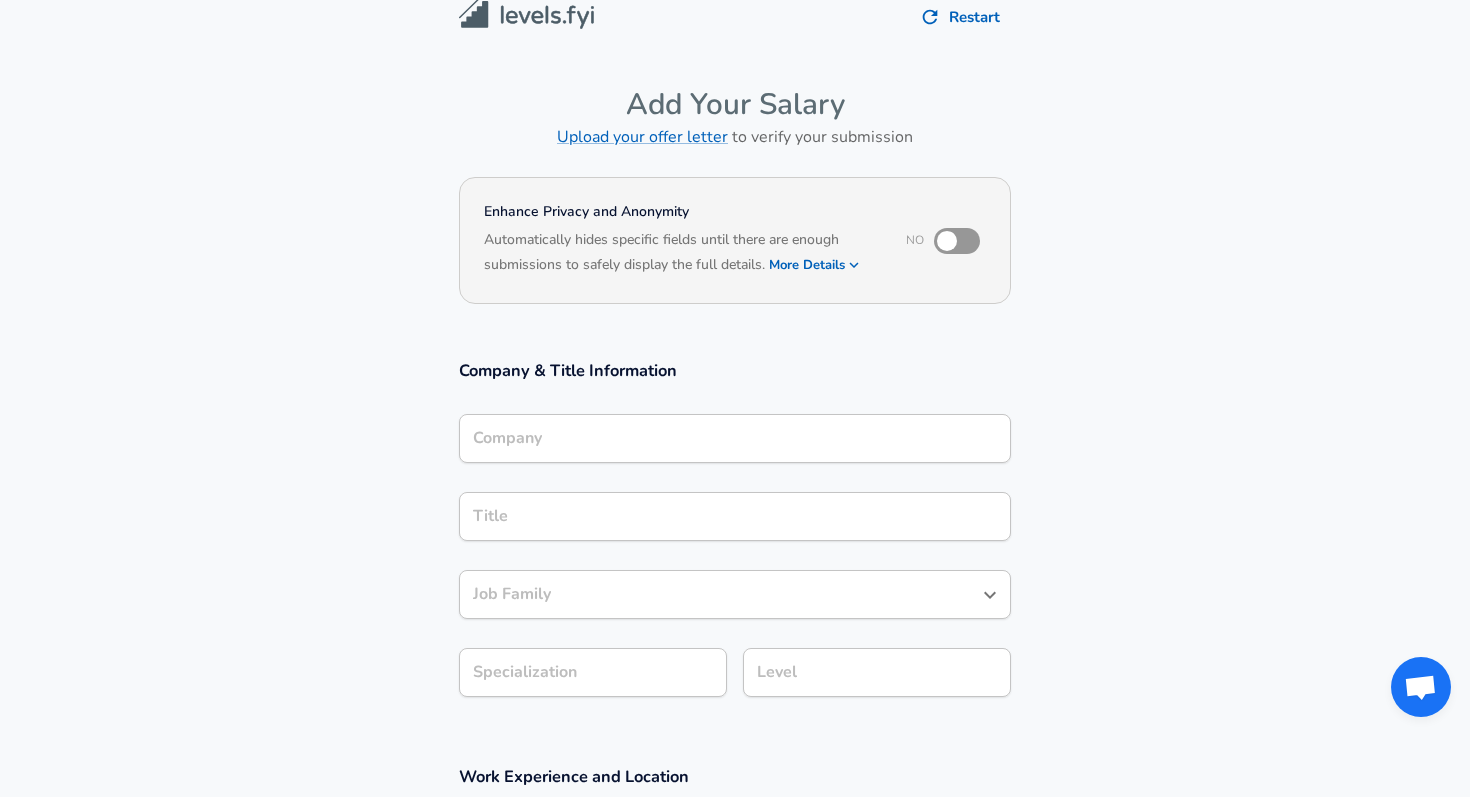 click on "Company" at bounding box center (735, 438) 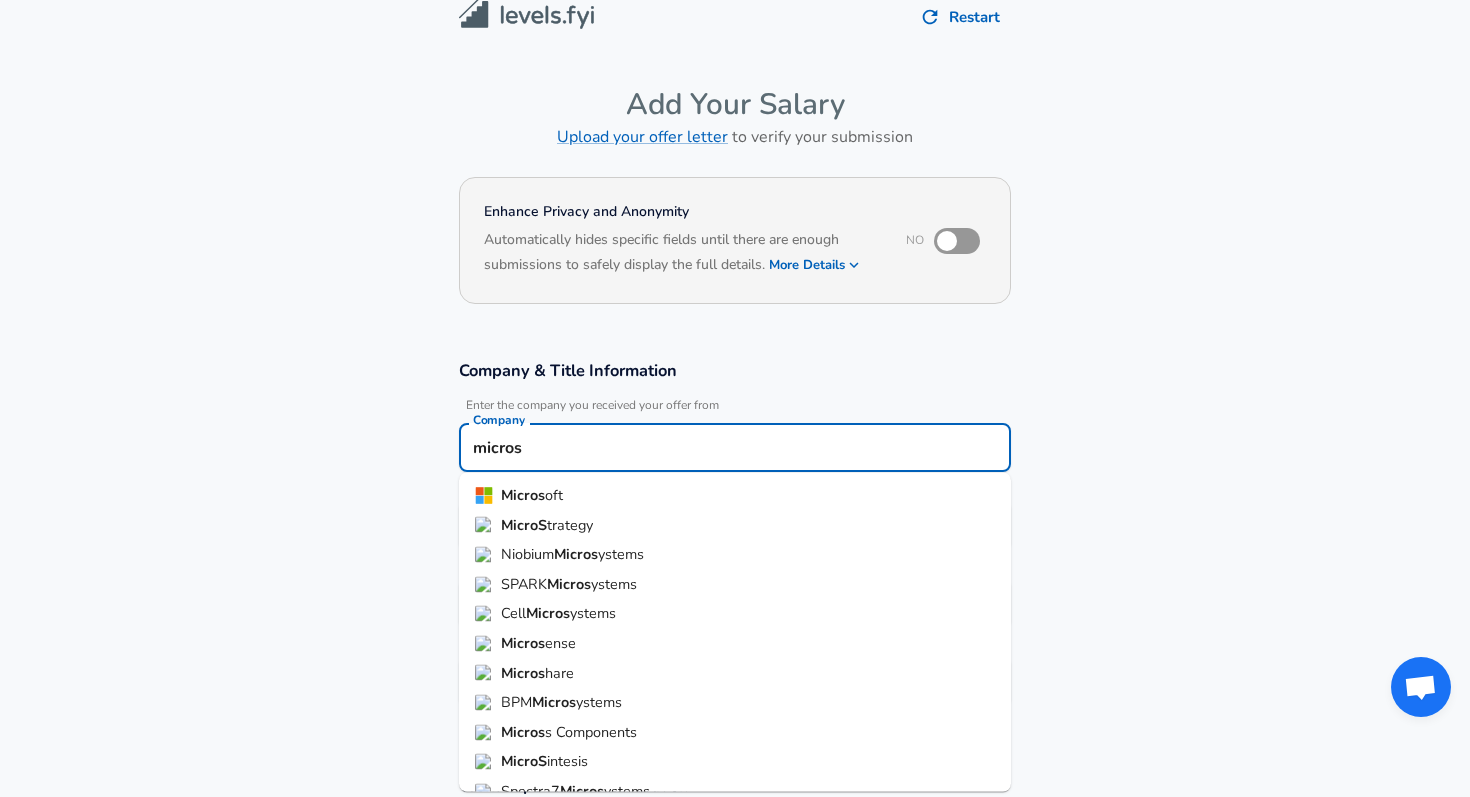 click on "Micros oft" at bounding box center (735, 496) 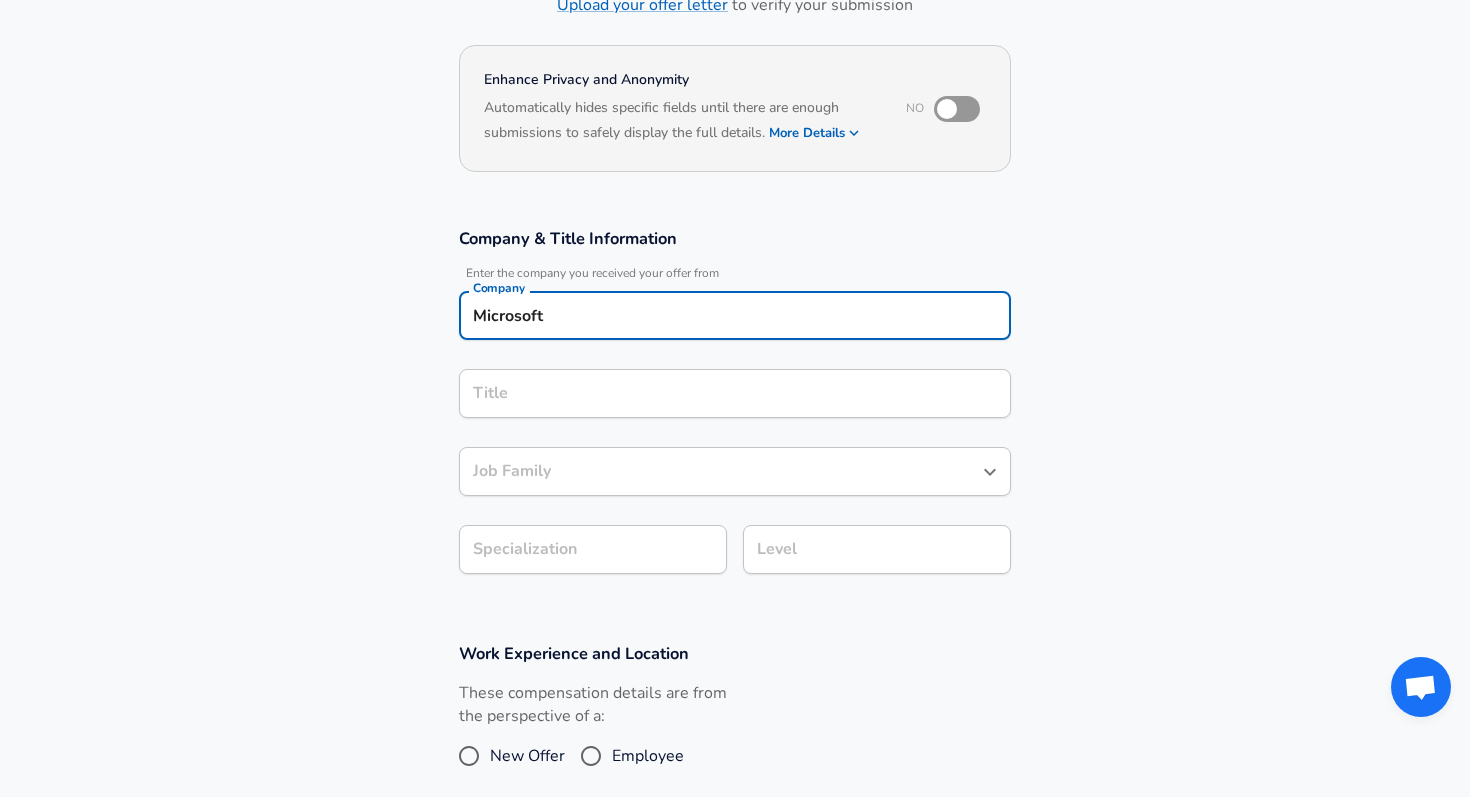 type on "Microsoft" 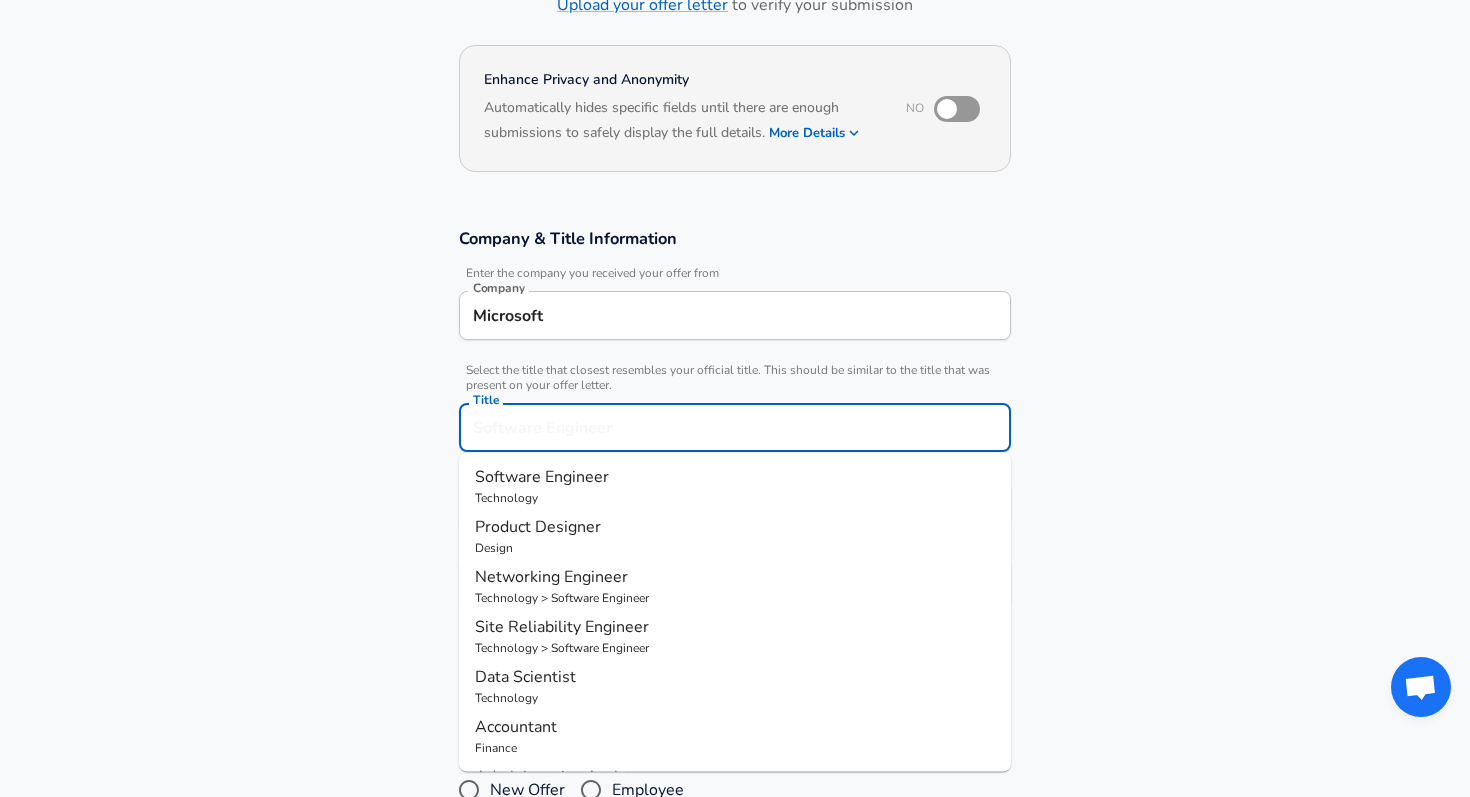 scroll, scrollTop: 192, scrollLeft: 0, axis: vertical 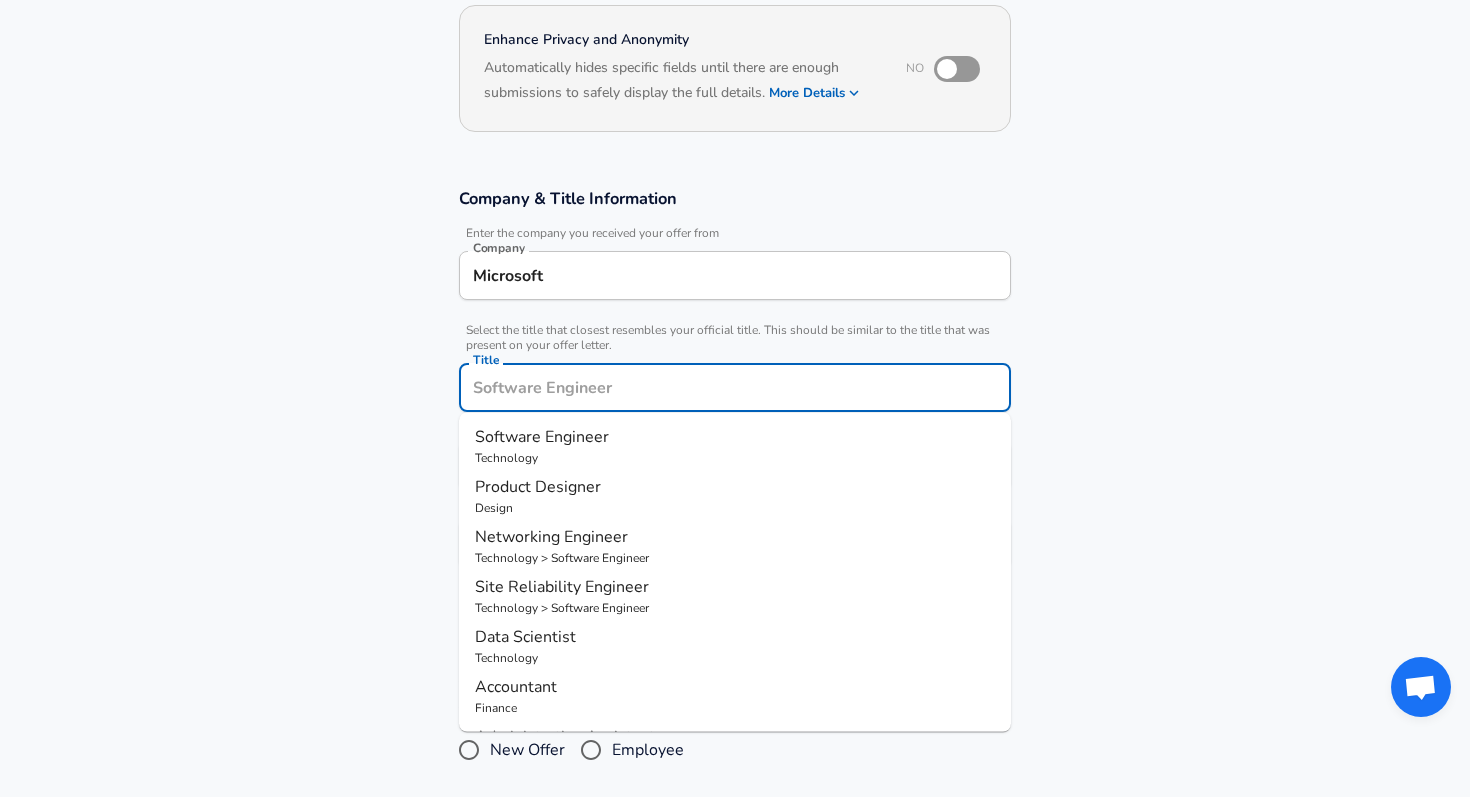 click on "Technology" at bounding box center [735, 458] 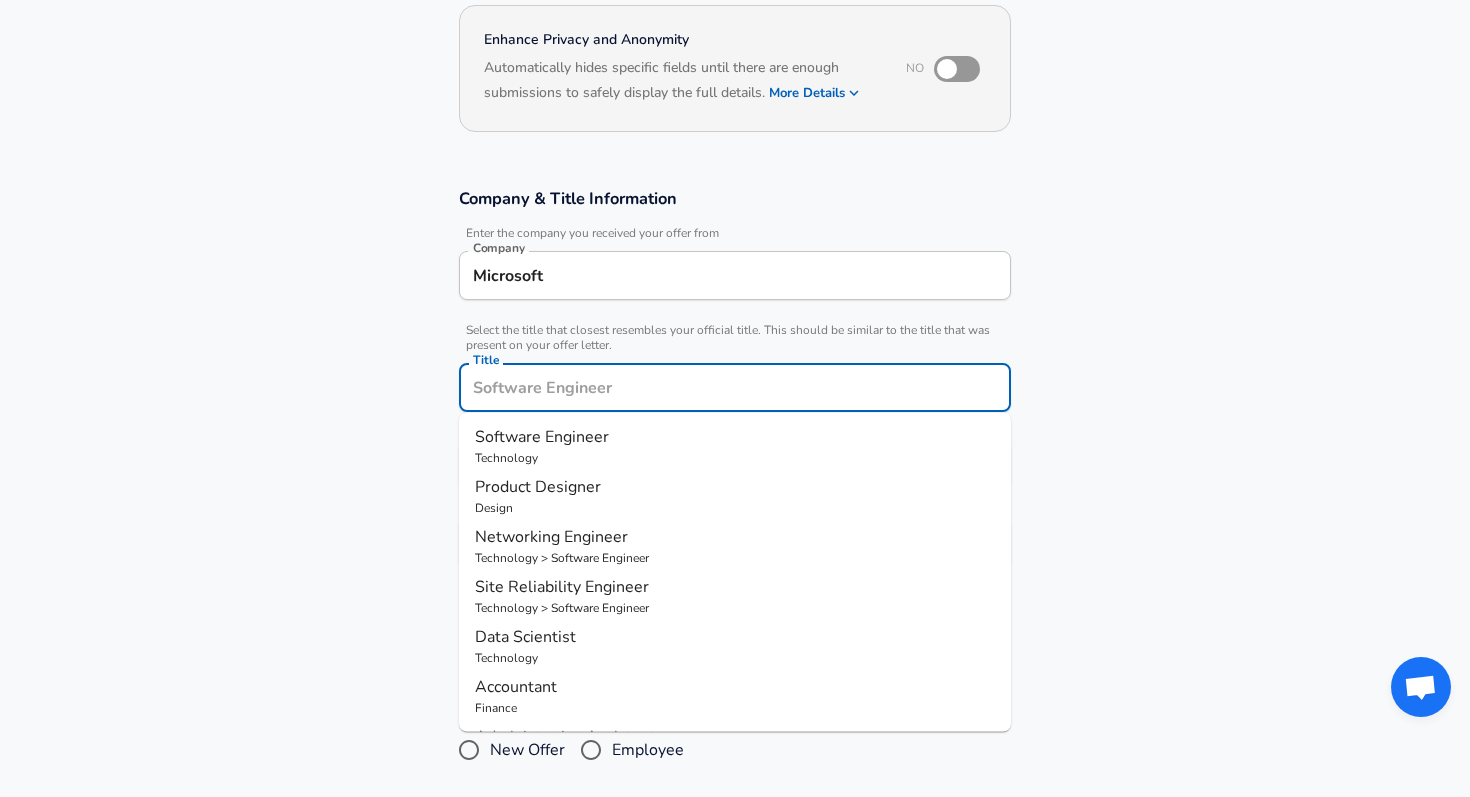 type on "Software Engineer" 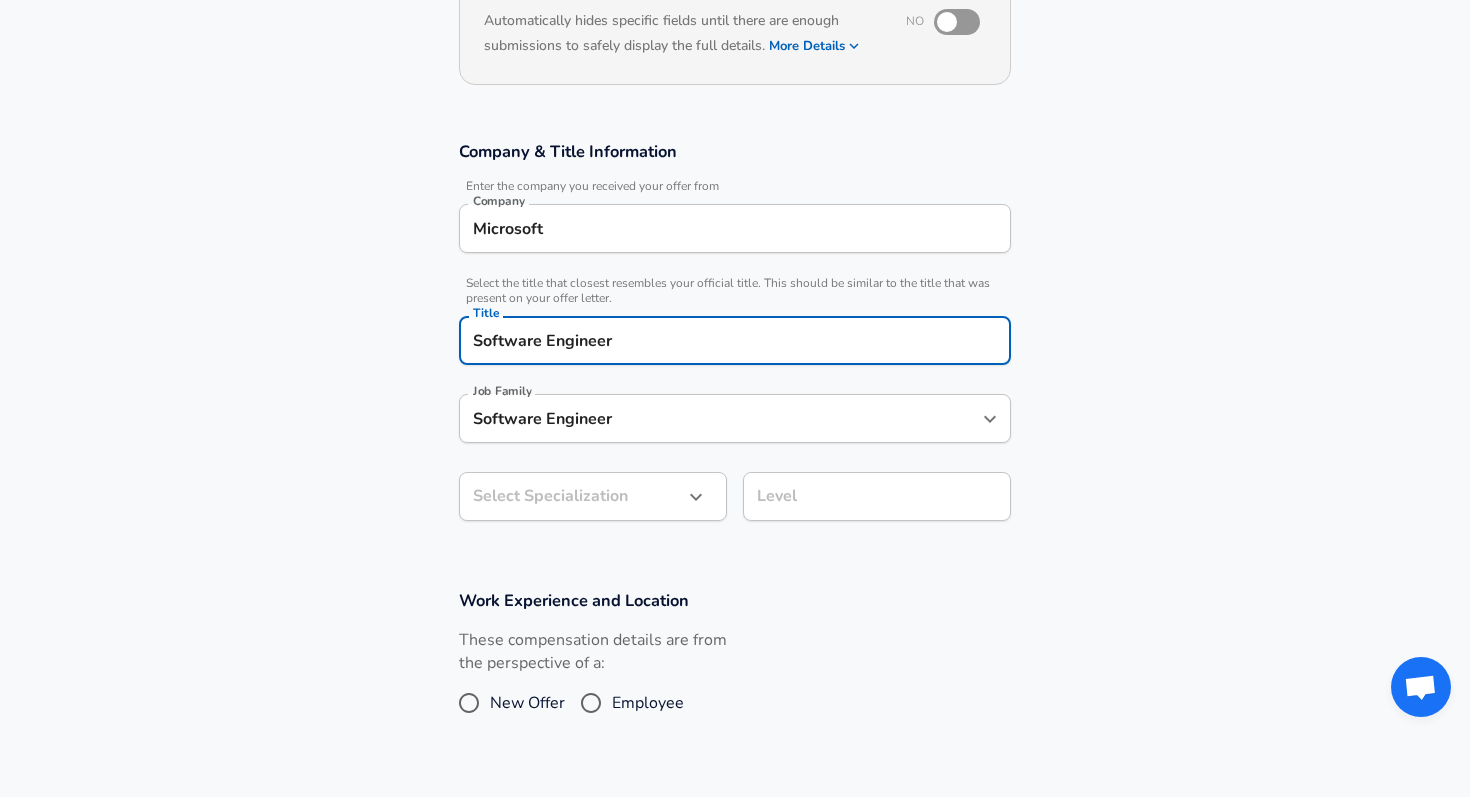 scroll, scrollTop: 287, scrollLeft: 0, axis: vertical 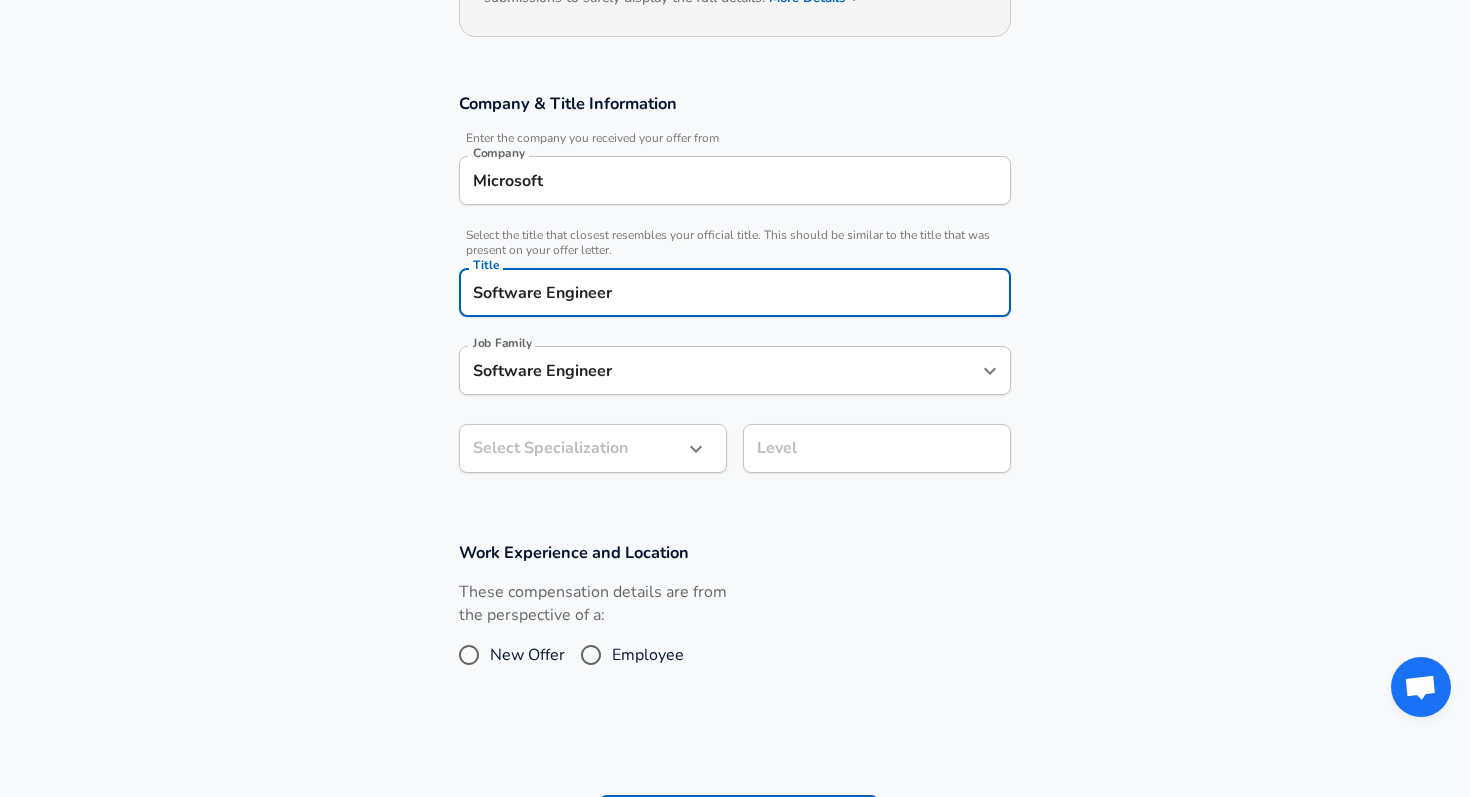 click on "Restart Add Your Salary Upload your offer letter   to verify your submission Enhance Privacy and Anonymity No Automatically hides specific fields until there are enough submissions to safely display the full details.   More Details Based on your submission and the data points that we have already collected, we will automatically hide and anonymize specific fields if there aren't enough data points to remain sufficiently anonymous. Company & Title Information   Enter the company you received your offer from Company Microsoft Company   Select the title that closest resembles your official title. This should be similar to the title that was present on your offer letter. Title Software Engineer Title Job Family Software Engineer Job Family Select Specialization ​ Select Specialization Level Level Work Experience and Location These compensation details are from the perspective of a: New Offer Employee Submit Salary By continuing, you are agreeing to [DOMAIN_NAME][PERSON_NAME]'s   Terms of Use   and   Privacy Policy . © 2017 -" at bounding box center (735, 111) 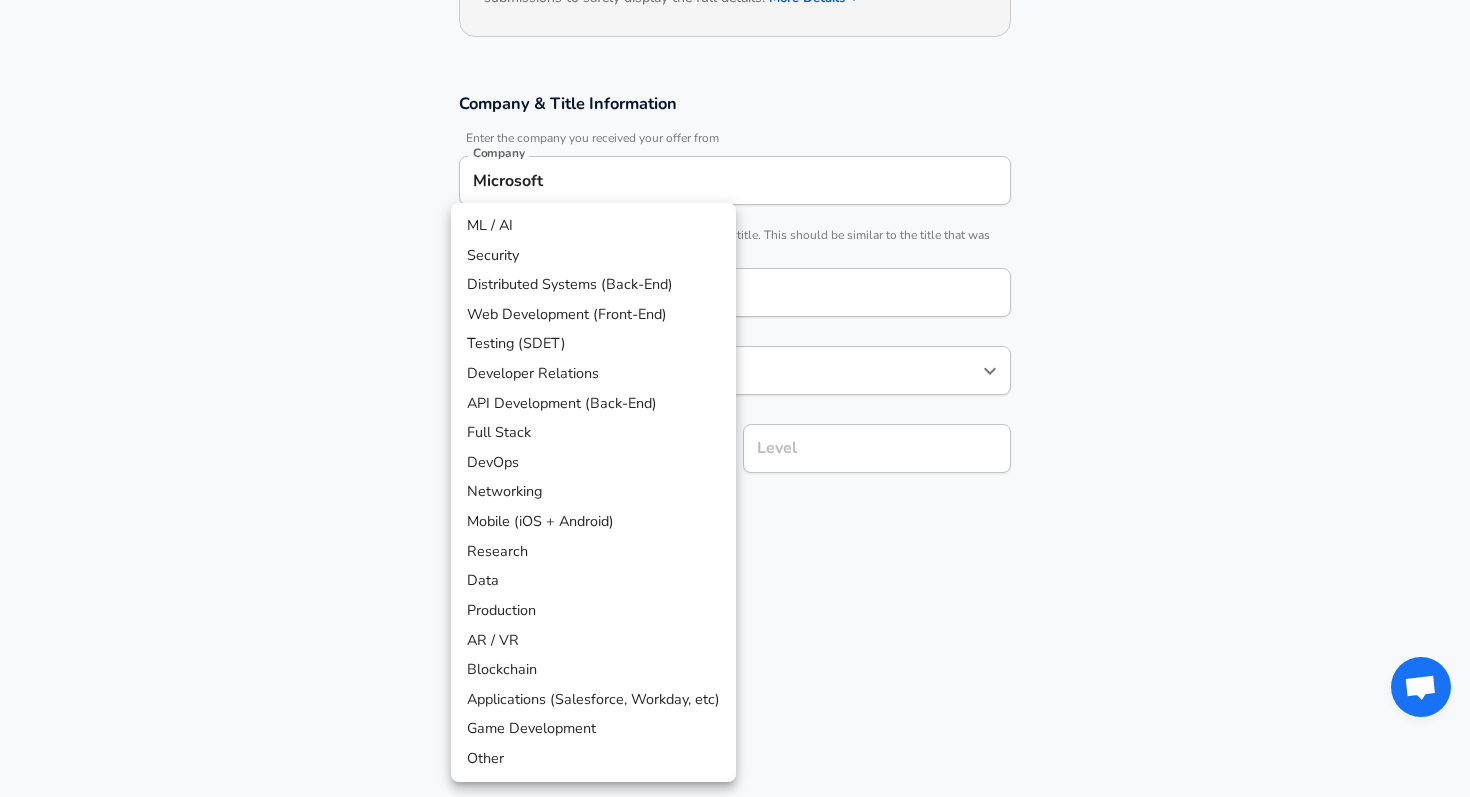 scroll, scrollTop: 347, scrollLeft: 0, axis: vertical 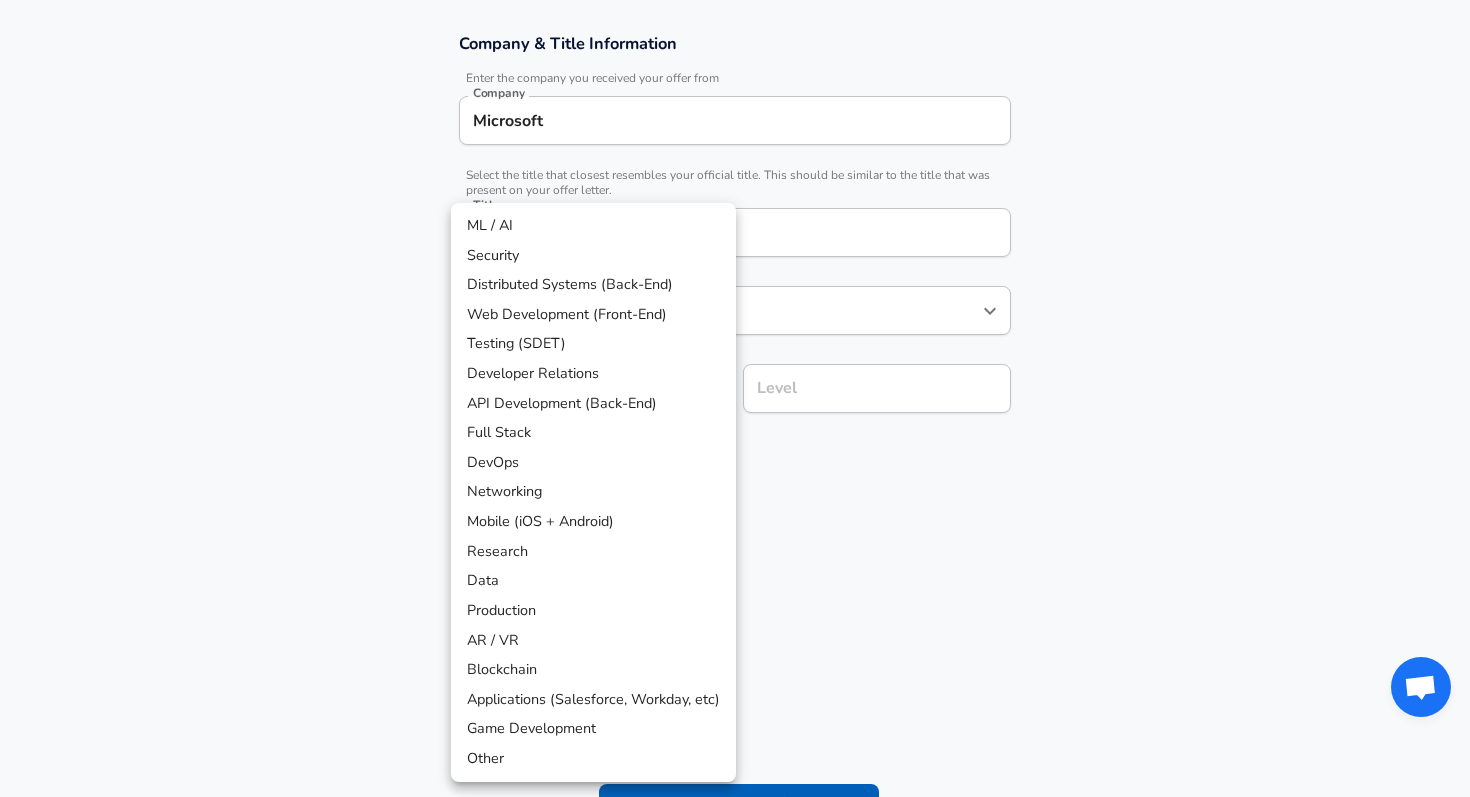click on "API Development (Back-End)" at bounding box center (593, 404) 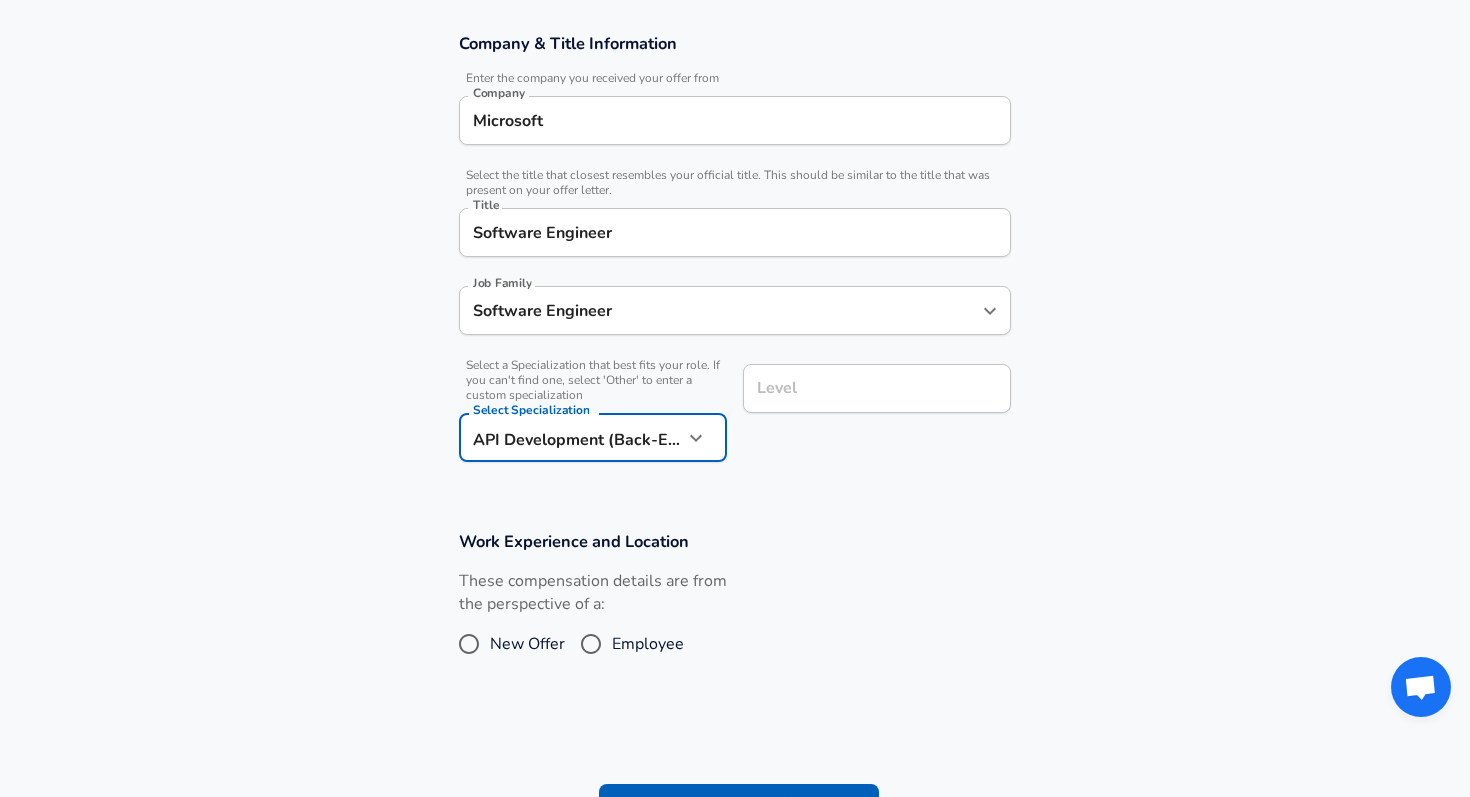 click on "Level" at bounding box center (877, 388) 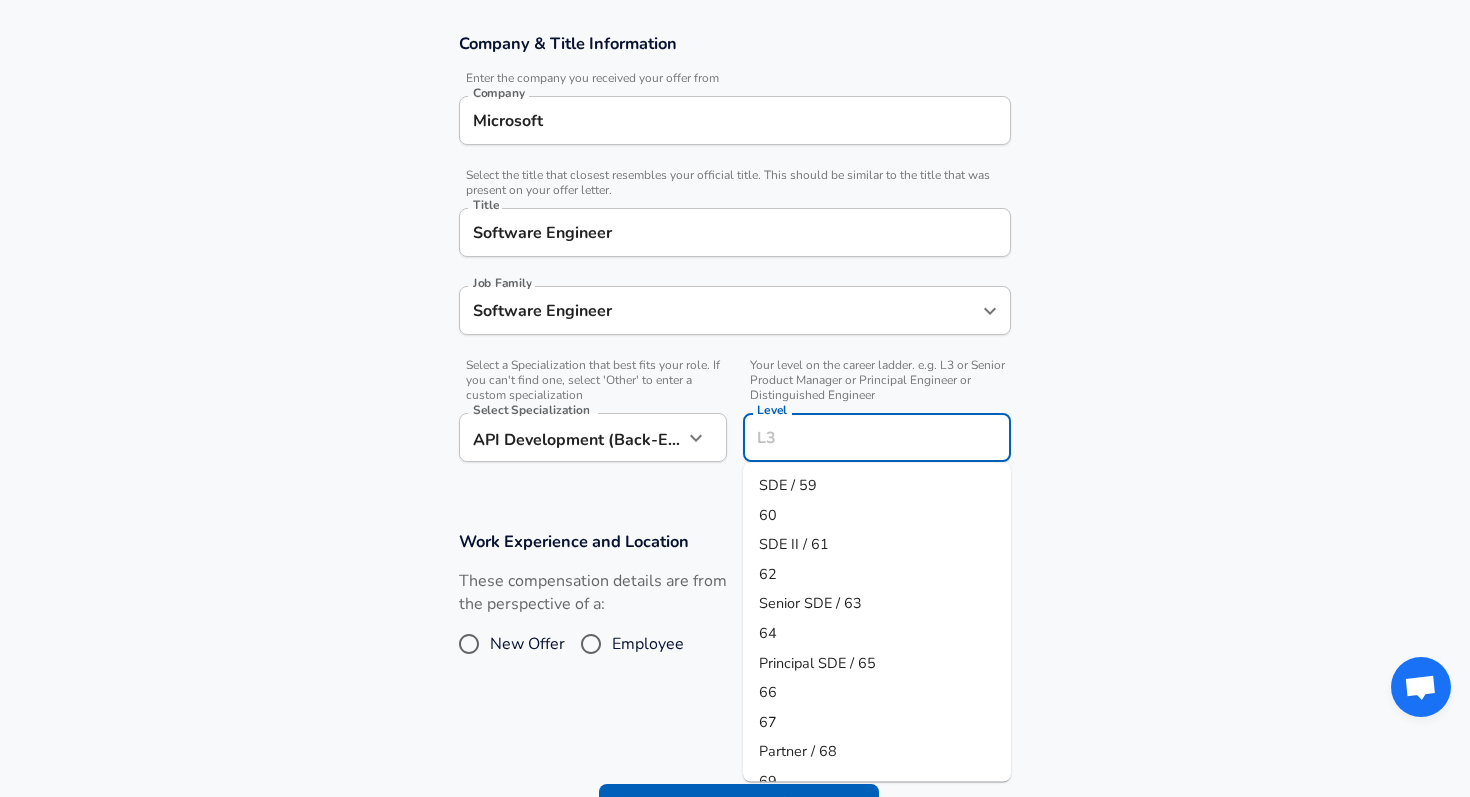 scroll, scrollTop: 387, scrollLeft: 0, axis: vertical 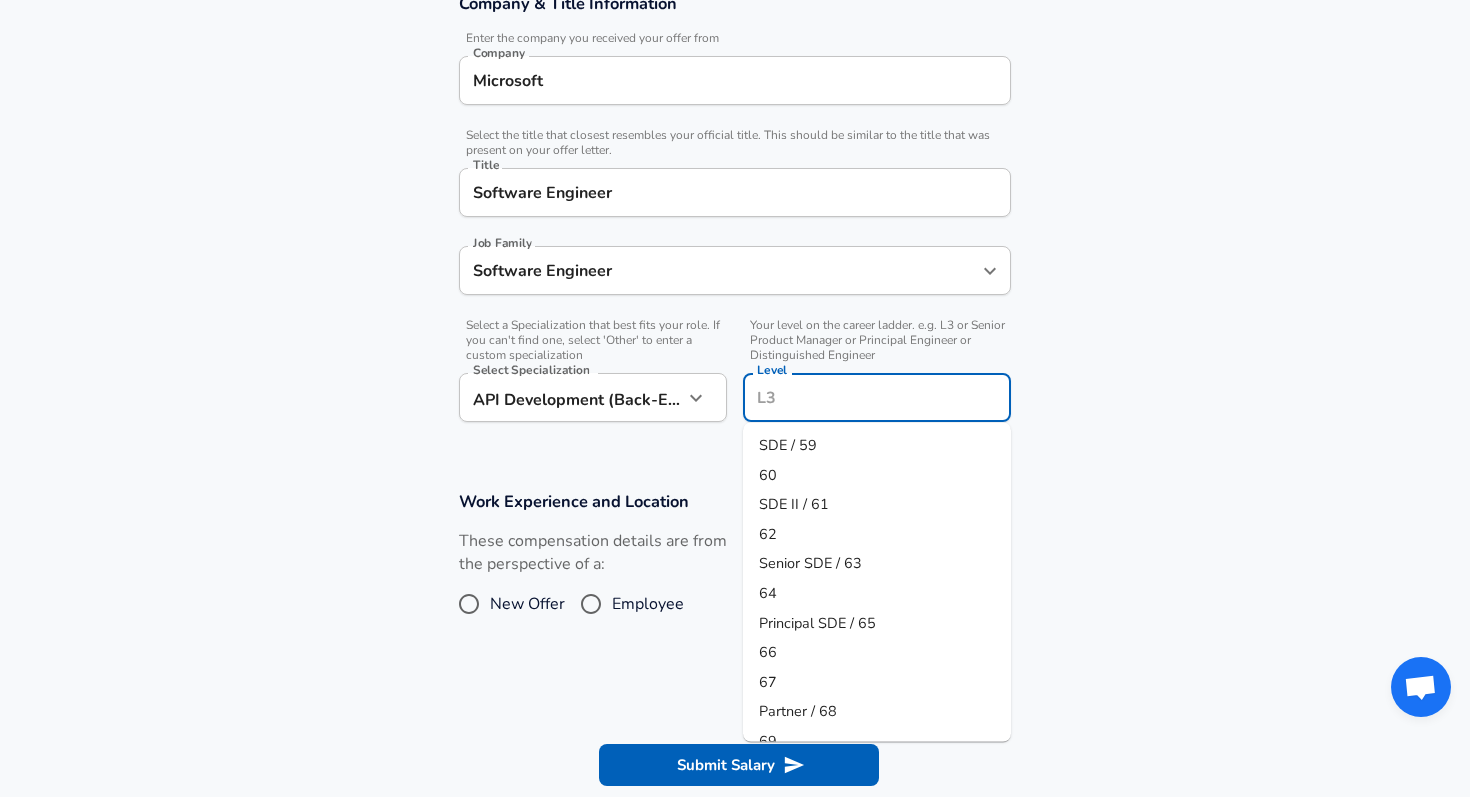 click on "SDE II / 61" at bounding box center [877, 505] 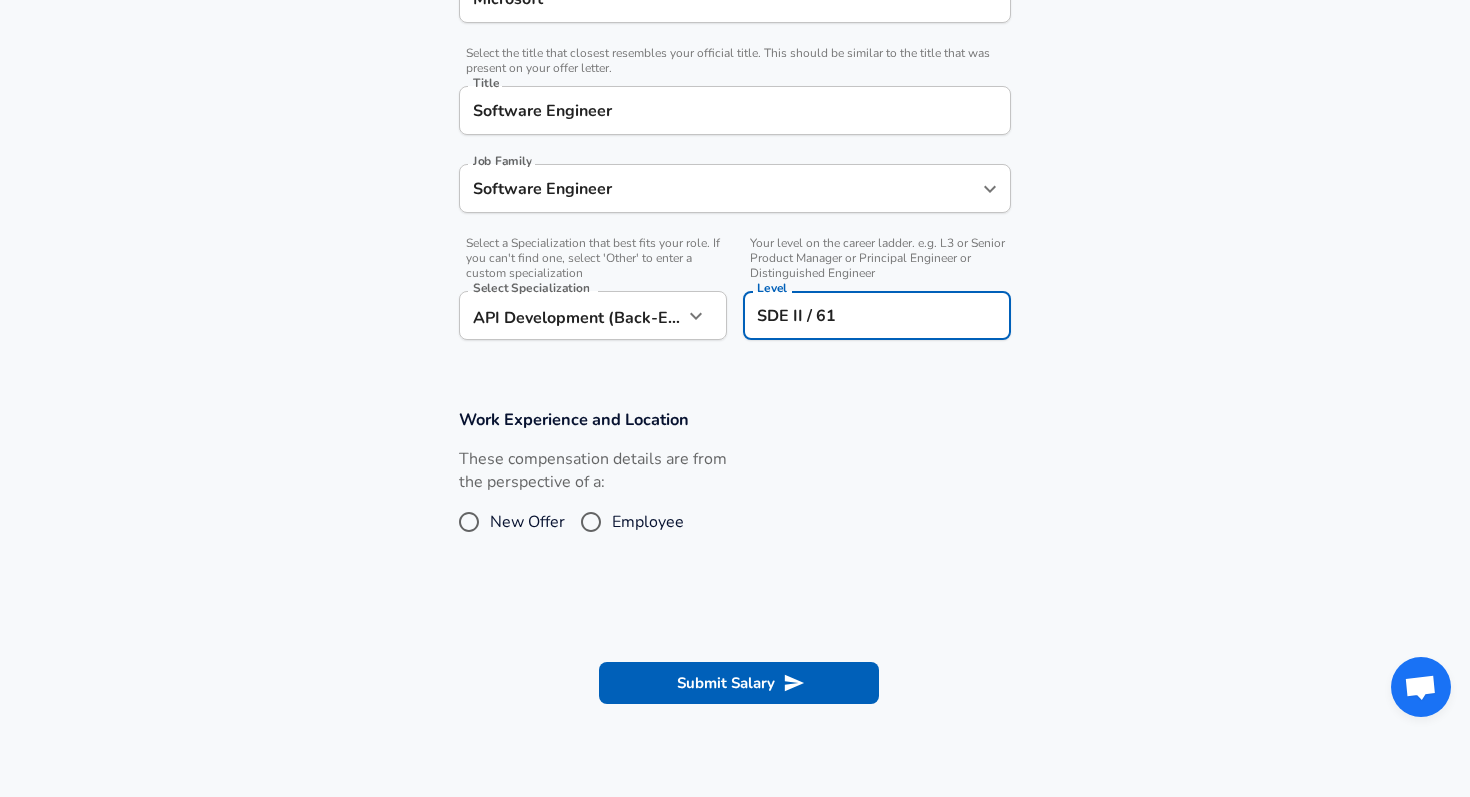 scroll, scrollTop: 491, scrollLeft: 0, axis: vertical 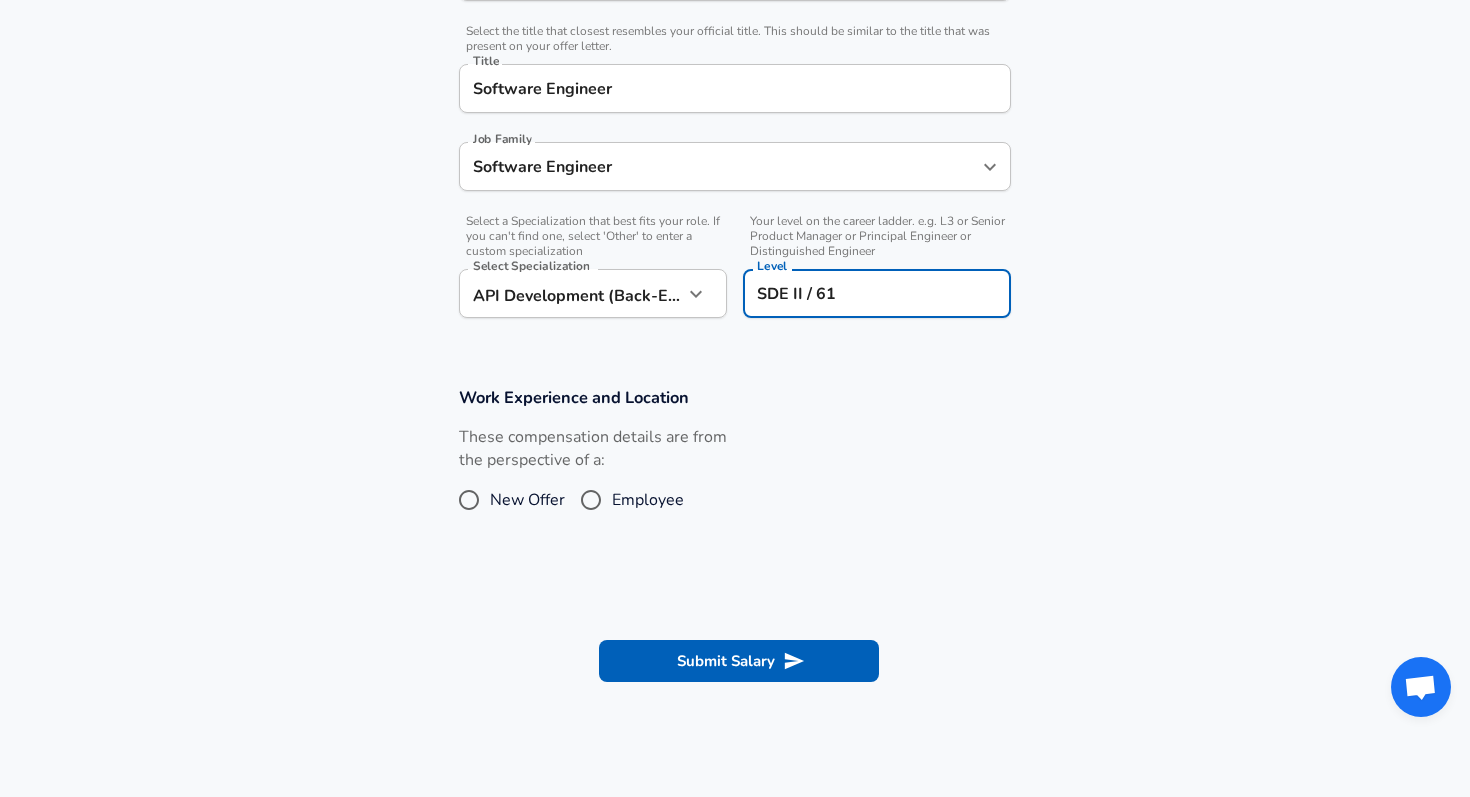 click on "Employee" at bounding box center (627, 500) 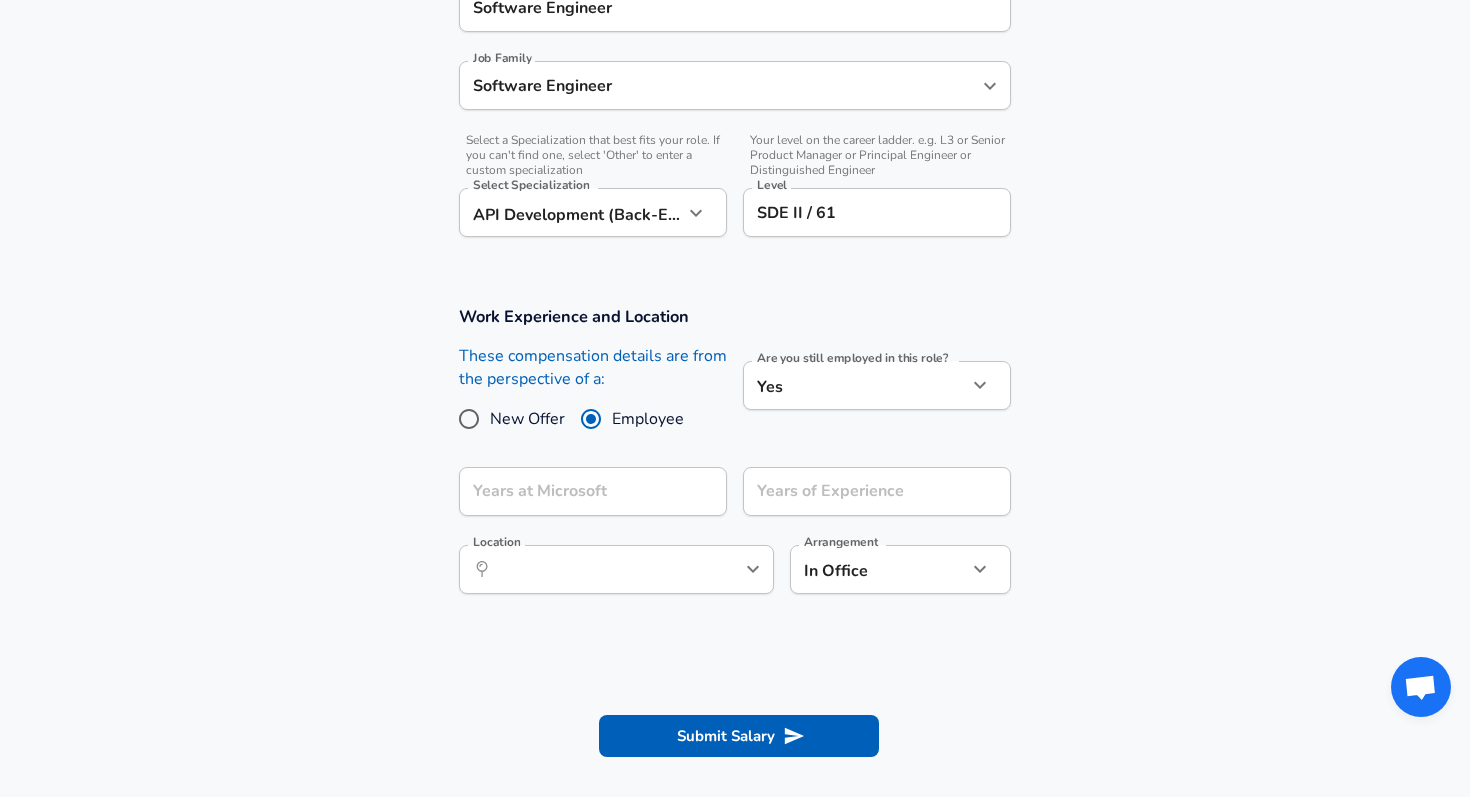 scroll, scrollTop: 585, scrollLeft: 0, axis: vertical 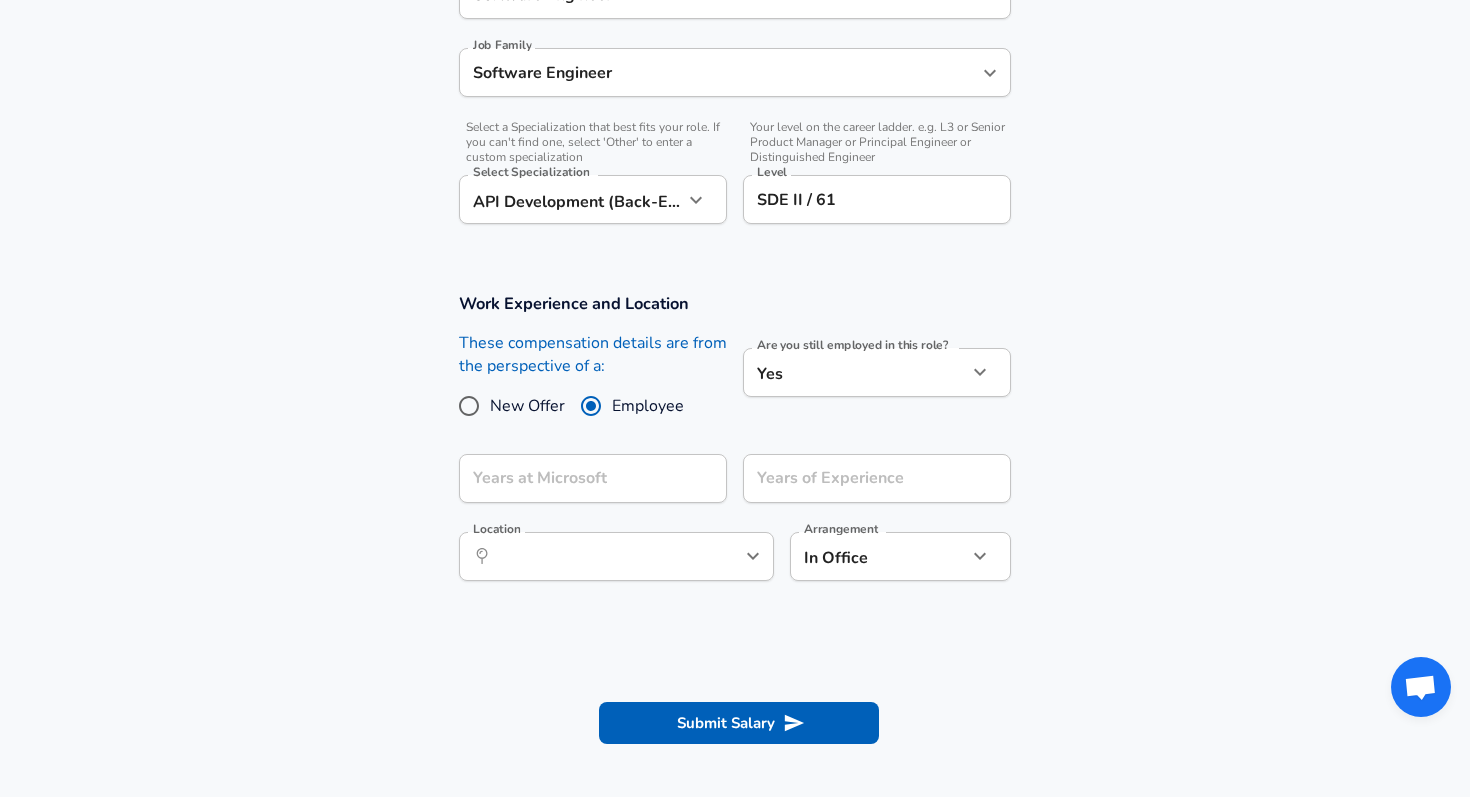 click on "Restart Add Your Salary Upload your offer letter   to verify your submission Enhance Privacy and Anonymity No Automatically hides specific fields until there are enough submissions to safely display the full details.   More Details Based on your submission and the data points that we have already collected, we will automatically hide and anonymize specific fields if there aren't enough data points to remain sufficiently anonymous. Company & Title Information   Enter the company you received your offer from Company Microsoft Company   Select the title that closest resembles your official title. This should be similar to the title that was present on your offer letter. Title Software Engineer Title Job Family Software Engineer Job Family   Select a Specialization that best fits your role. If you can't find one, select 'Other' to enter a custom specialization Select Specialization API Development (Back-End) API Development (Back-End) Select Specialization   Level SDE II / 61 Level Work Experience and Location" at bounding box center [735, -187] 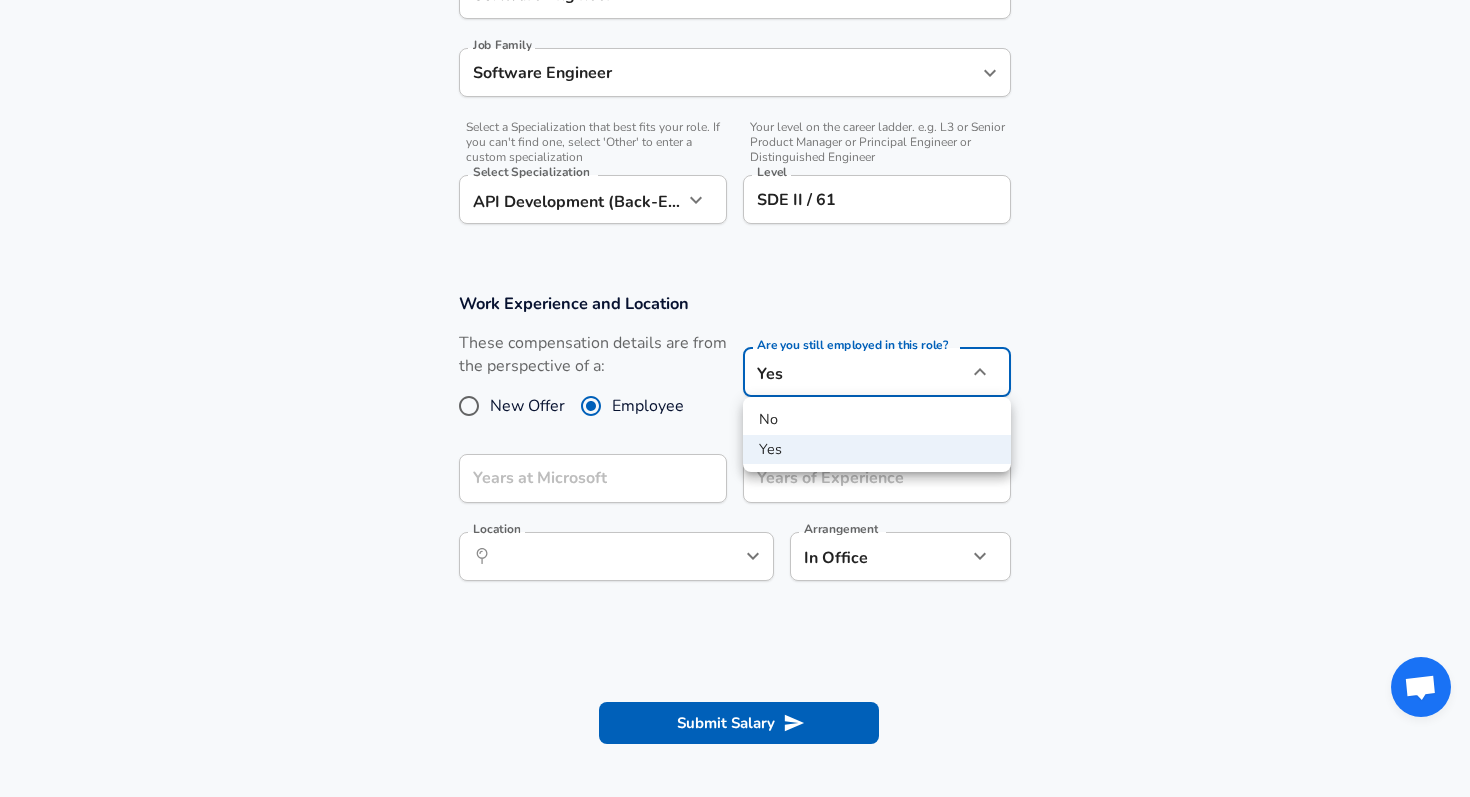 click on "No" at bounding box center [877, 420] 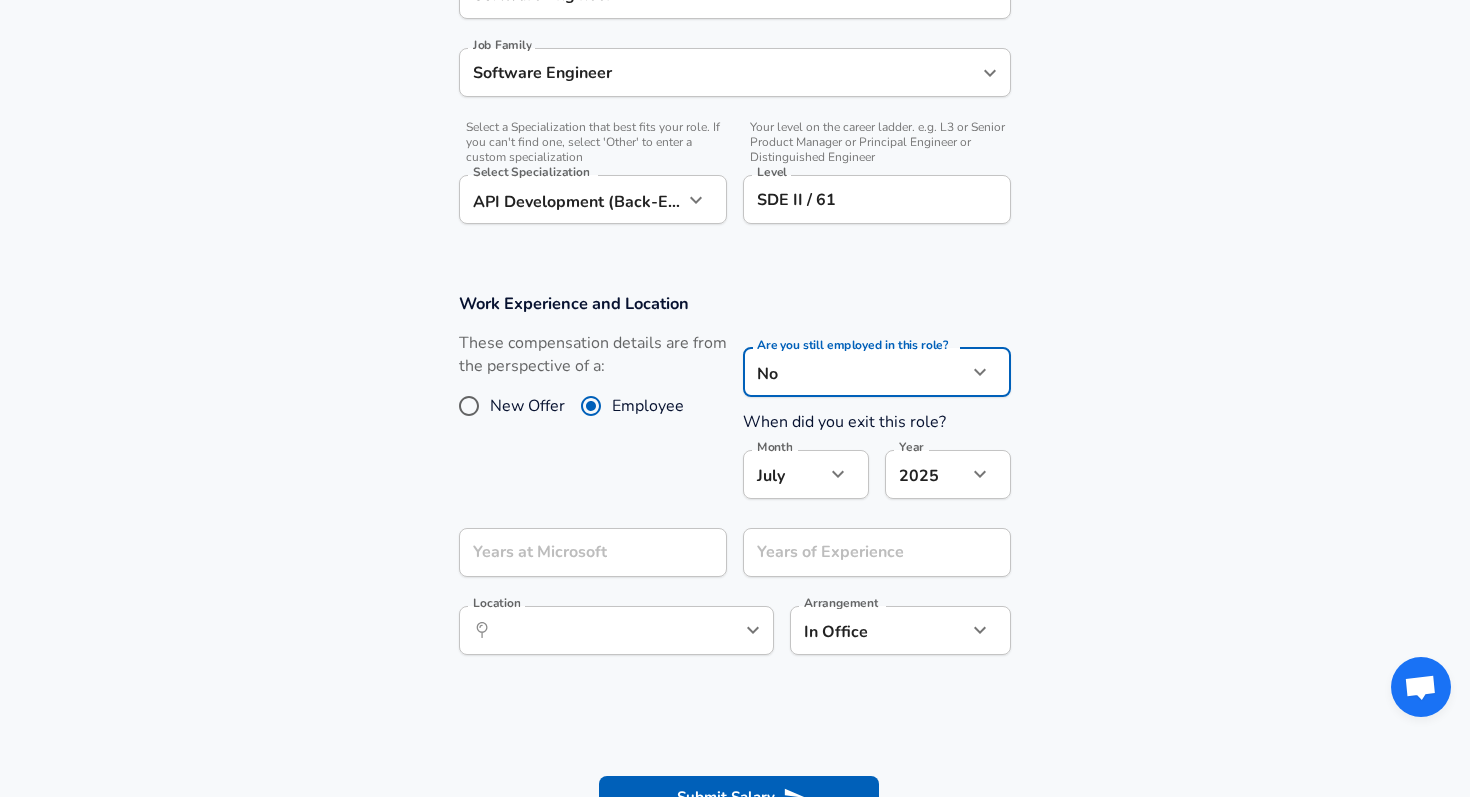 click 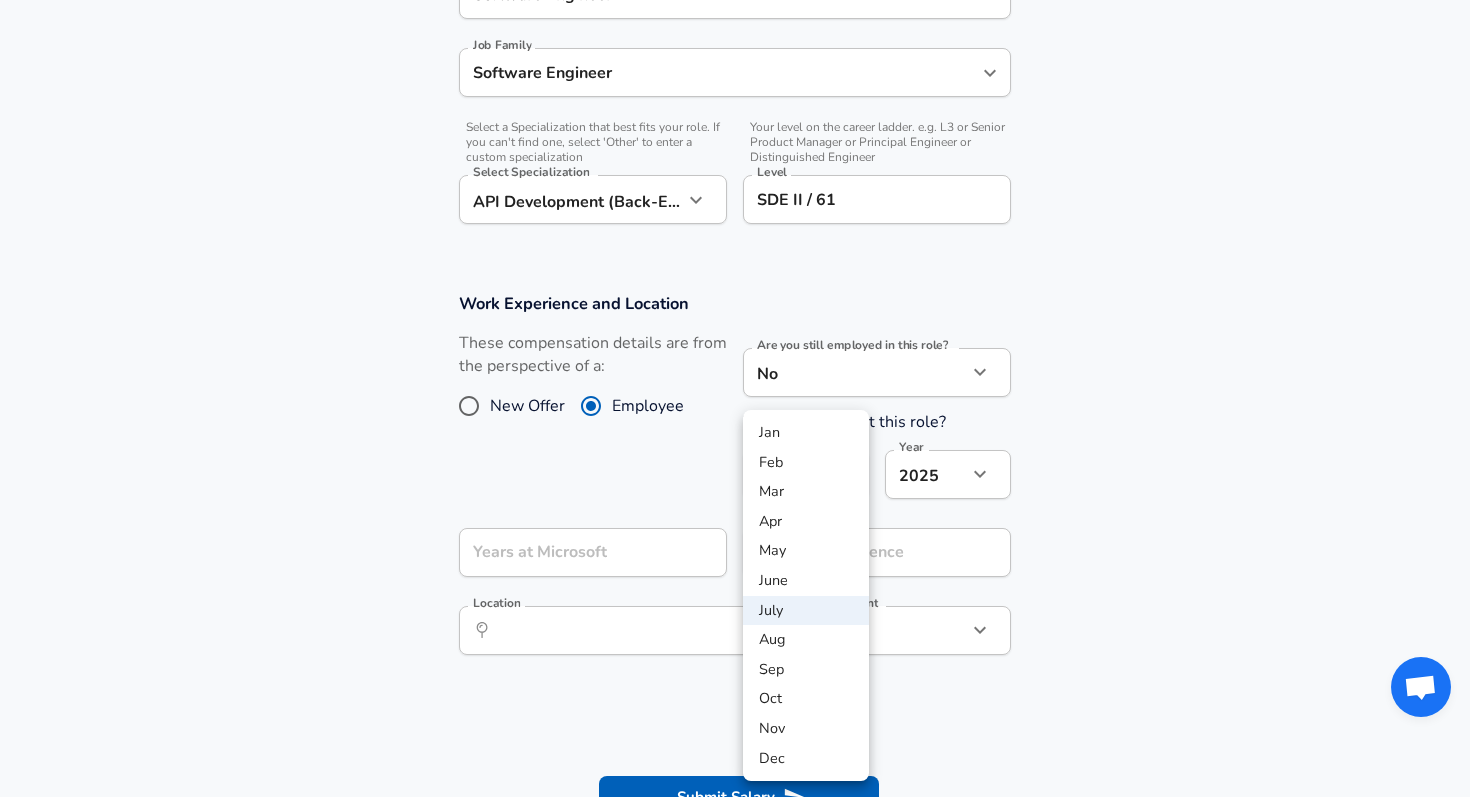 click on "June" at bounding box center (806, 581) 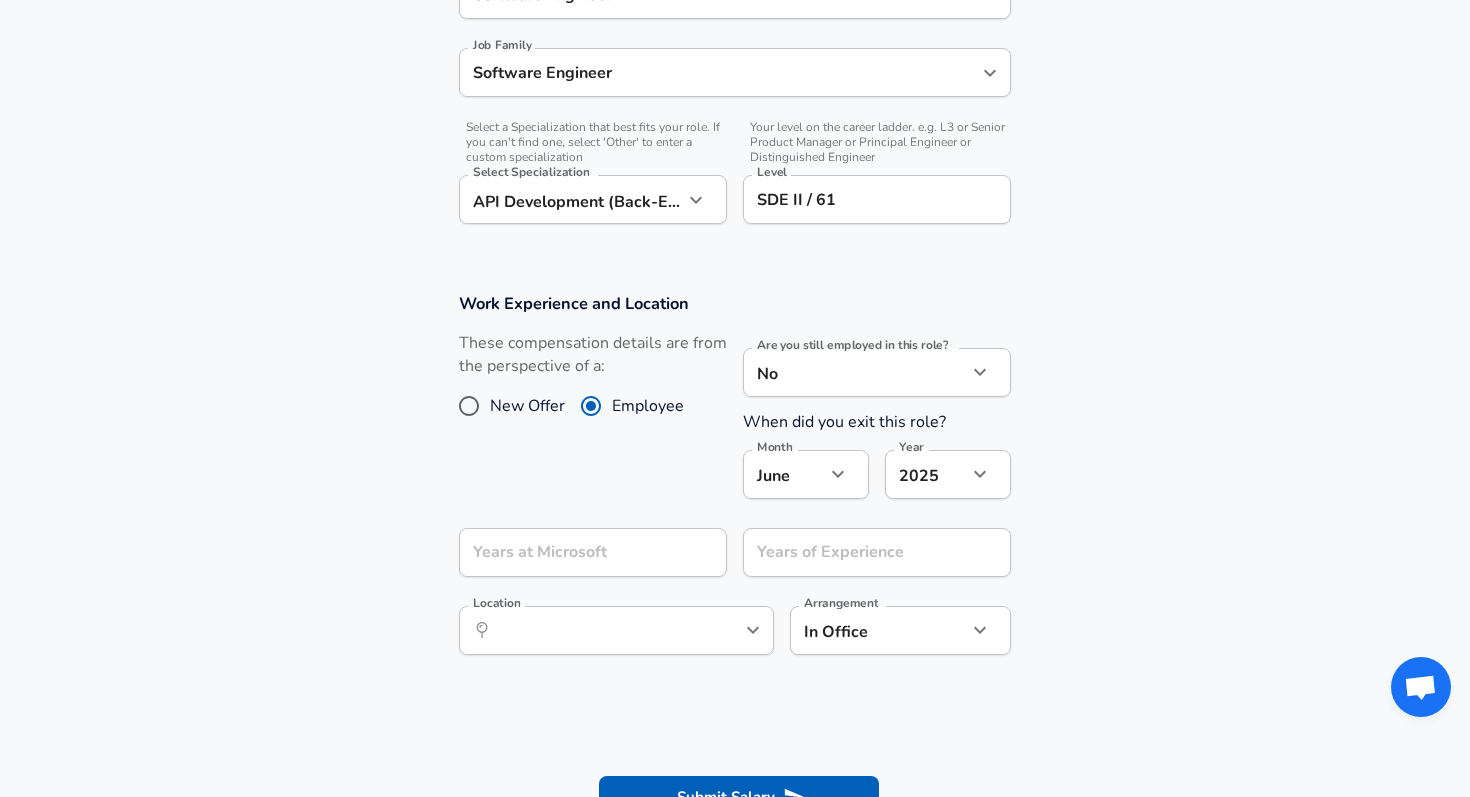 click on "Restart Add Your Salary Upload your offer letter   to verify your submission Enhance Privacy and Anonymity No Automatically hides specific fields until there are enough submissions to safely display the full details.   More Details Based on your submission and the data points that we have already collected, we will automatically hide and anonymize specific fields if there aren't enough data points to remain sufficiently anonymous. Company & Title Information   Enter the company you received your offer from Company Microsoft Company   Select the title that closest resembles your official title. This should be similar to the title that was present on your offer letter. Title Software Engineer Title Job Family Software Engineer Job Family   Select a Specialization that best fits your role. If you can't find one, select 'Other' to enter a custom specialization Select Specialization API Development (Back-End) API Development (Back-End) Select Specialization   Level SDE II / 61 Level Work Experience and Location No" at bounding box center (735, -187) 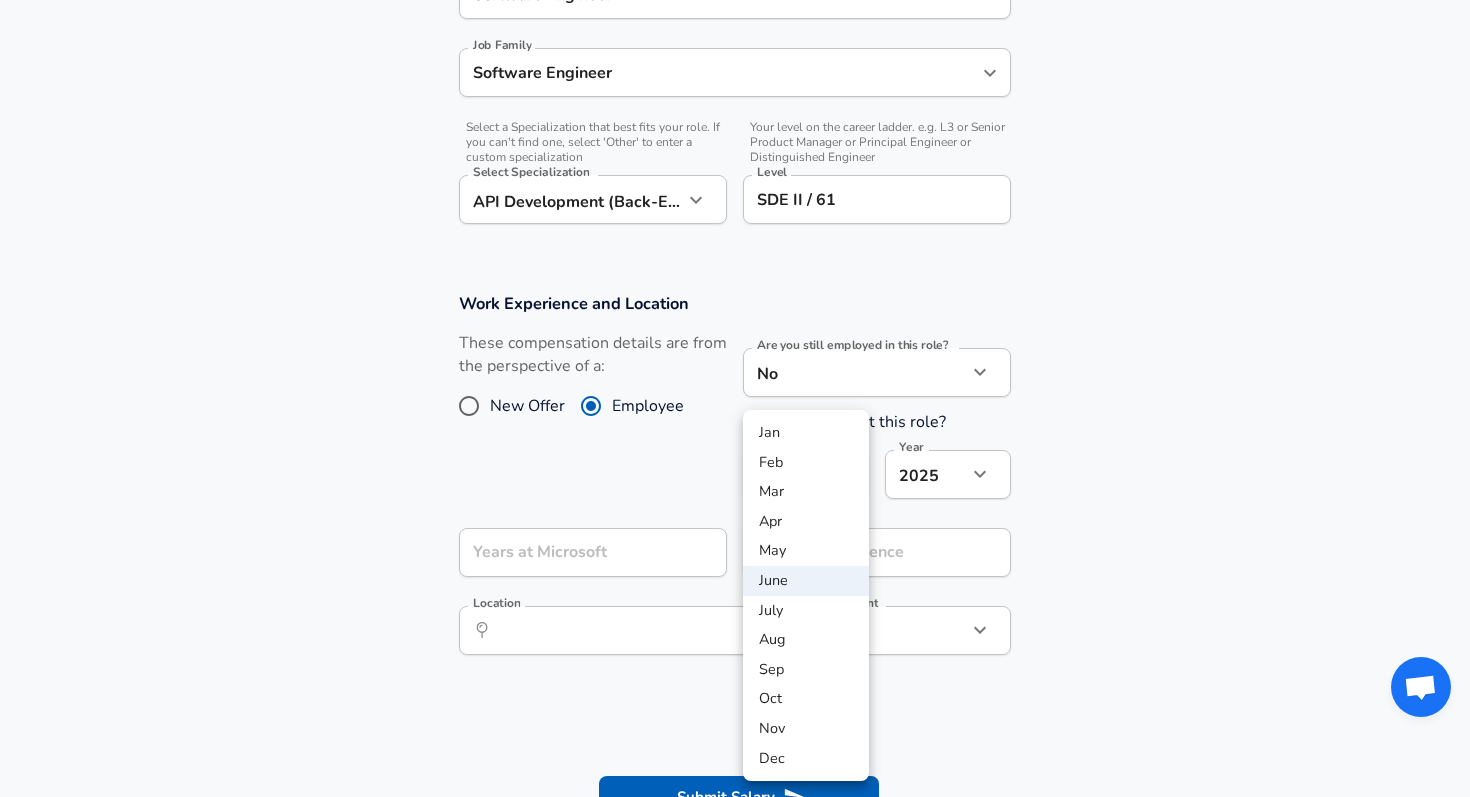 click on "May" at bounding box center (806, 551) 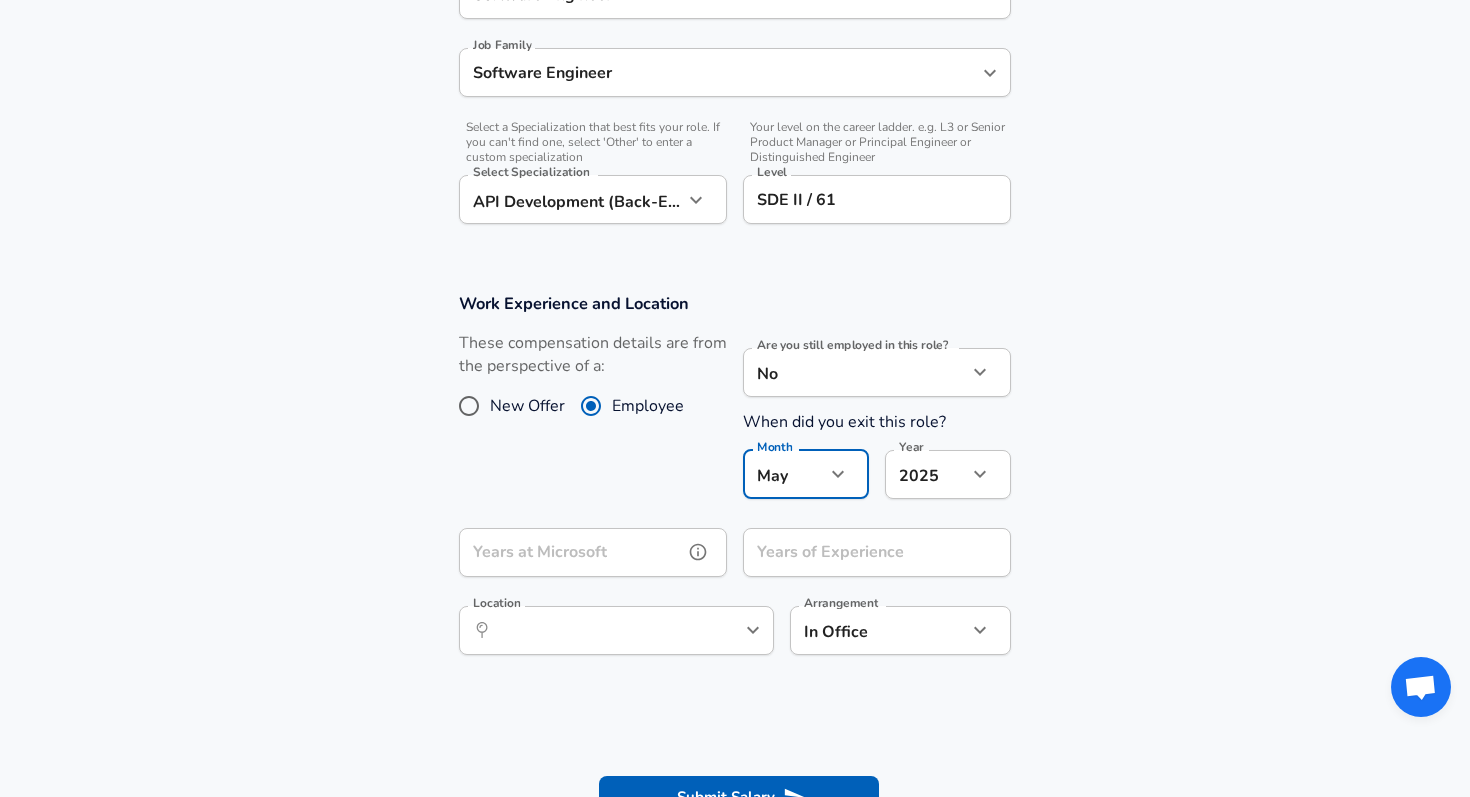 click on "Years at Microsoft" at bounding box center [571, 552] 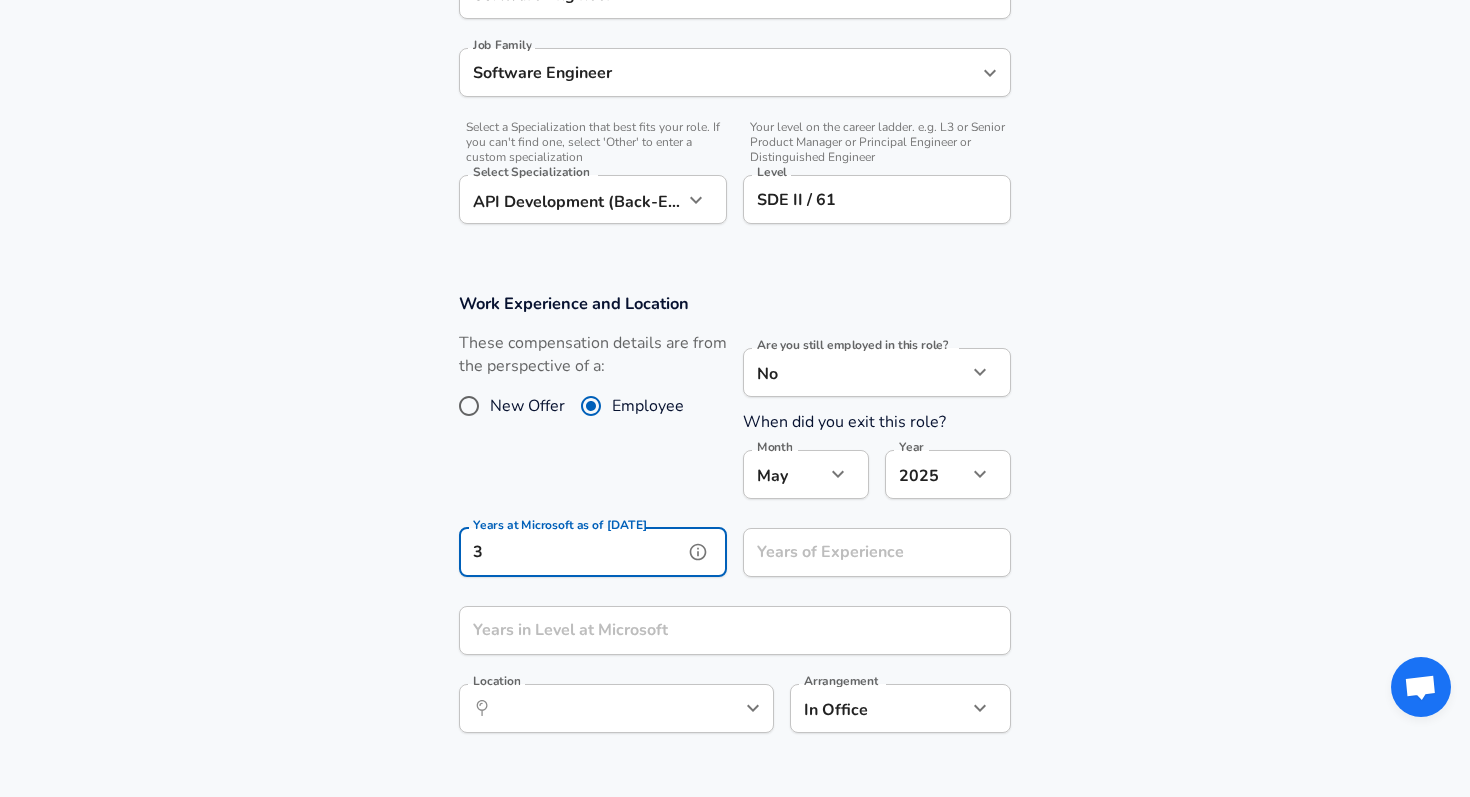 type on "3" 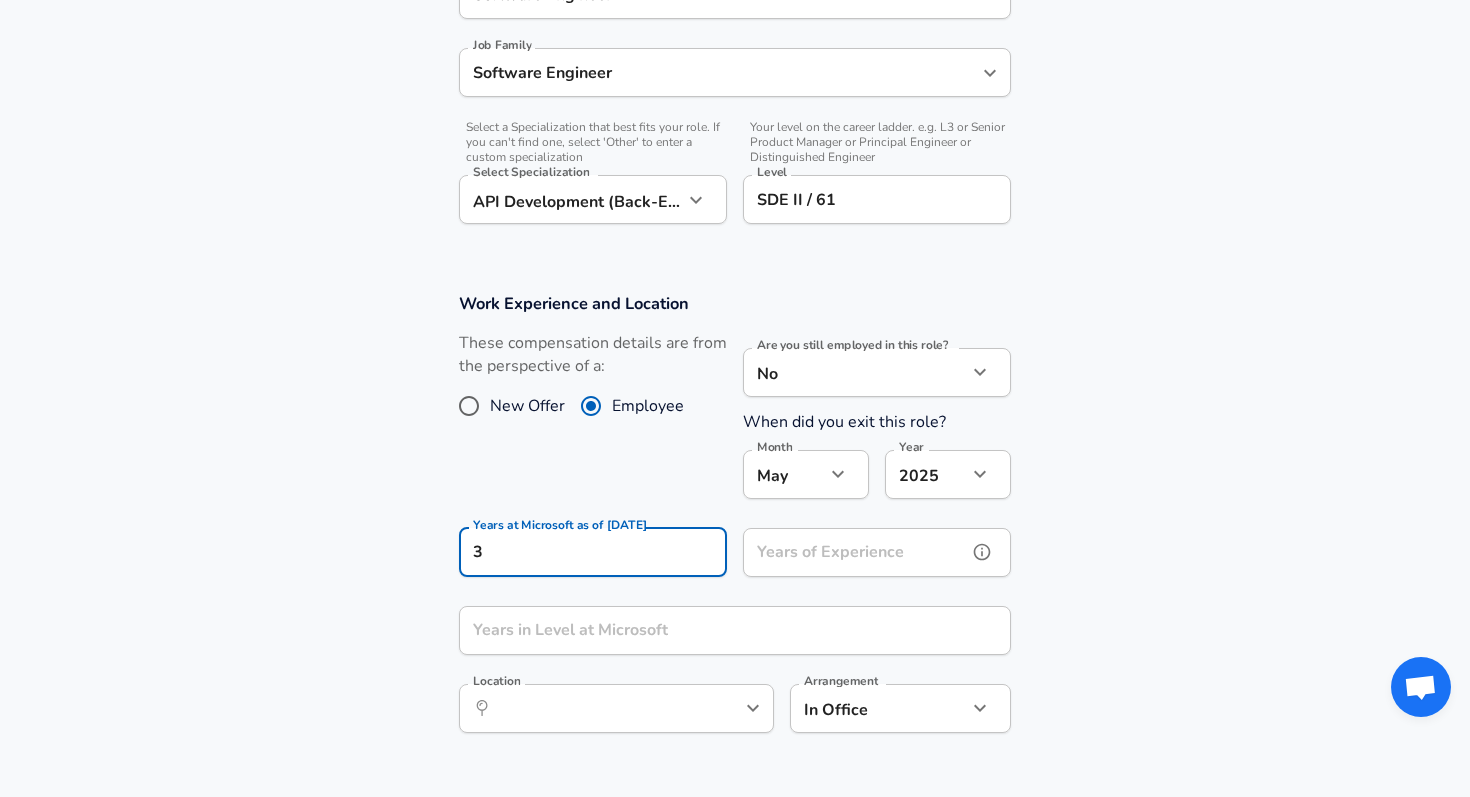 click on "Years of Experience" at bounding box center [855, 552] 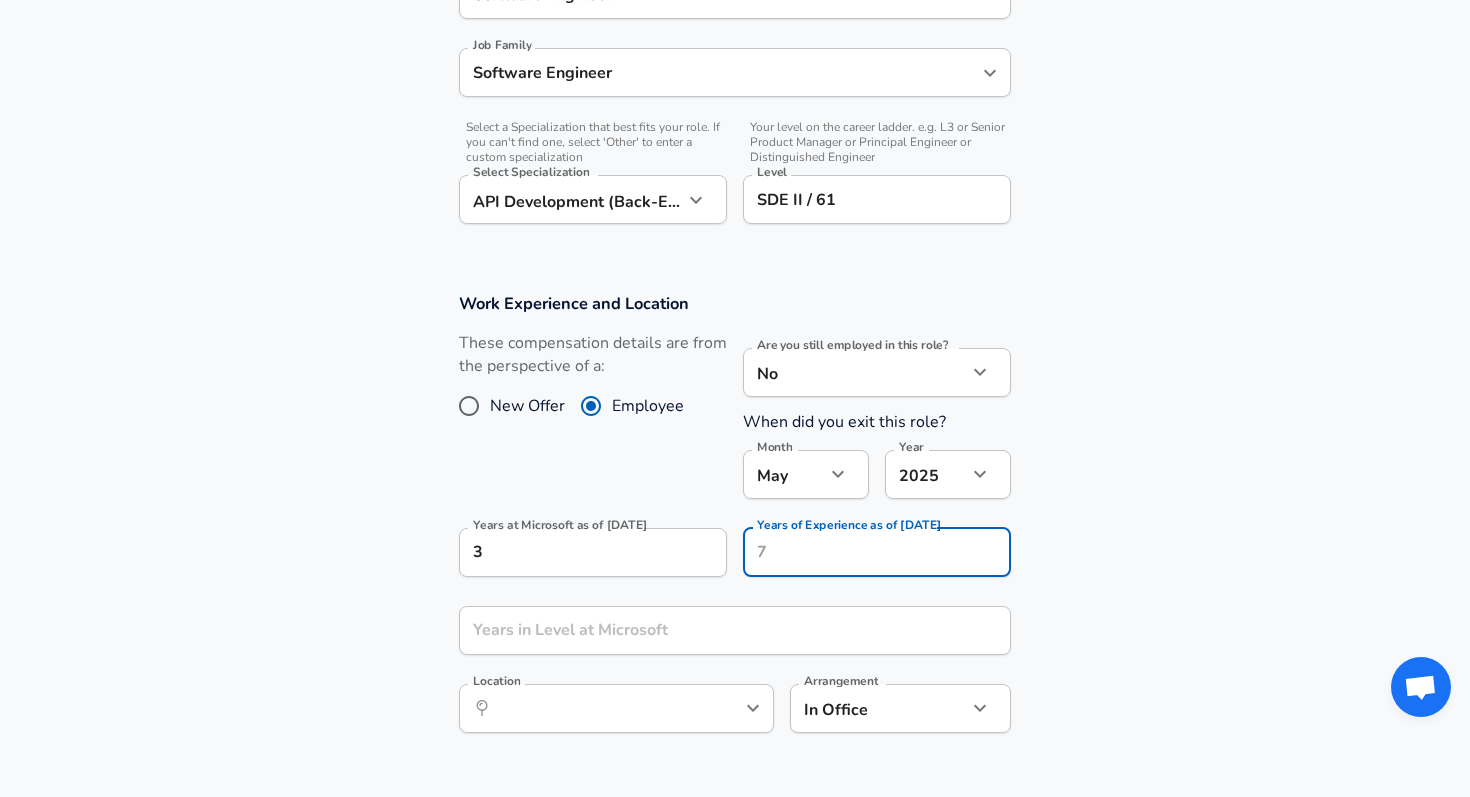 click on "Work Experience and Location These compensation details are from the perspective of a: New Offer Employee Are you still employed in this role? No no Are you still employed in this role? When did you exit this role? Month [DATE] Month Year [DATE] 2025 Year Years at Microsoft as of [DATE] 3 Years at Microsoft as of [DATE] Years of Experience as of [DATE] Years of Experience as of [DATE] Years in Level at Microsoft Years in Level at Microsoft Location ​ Location Arrangement In Office office Arrangement" at bounding box center (735, 523) 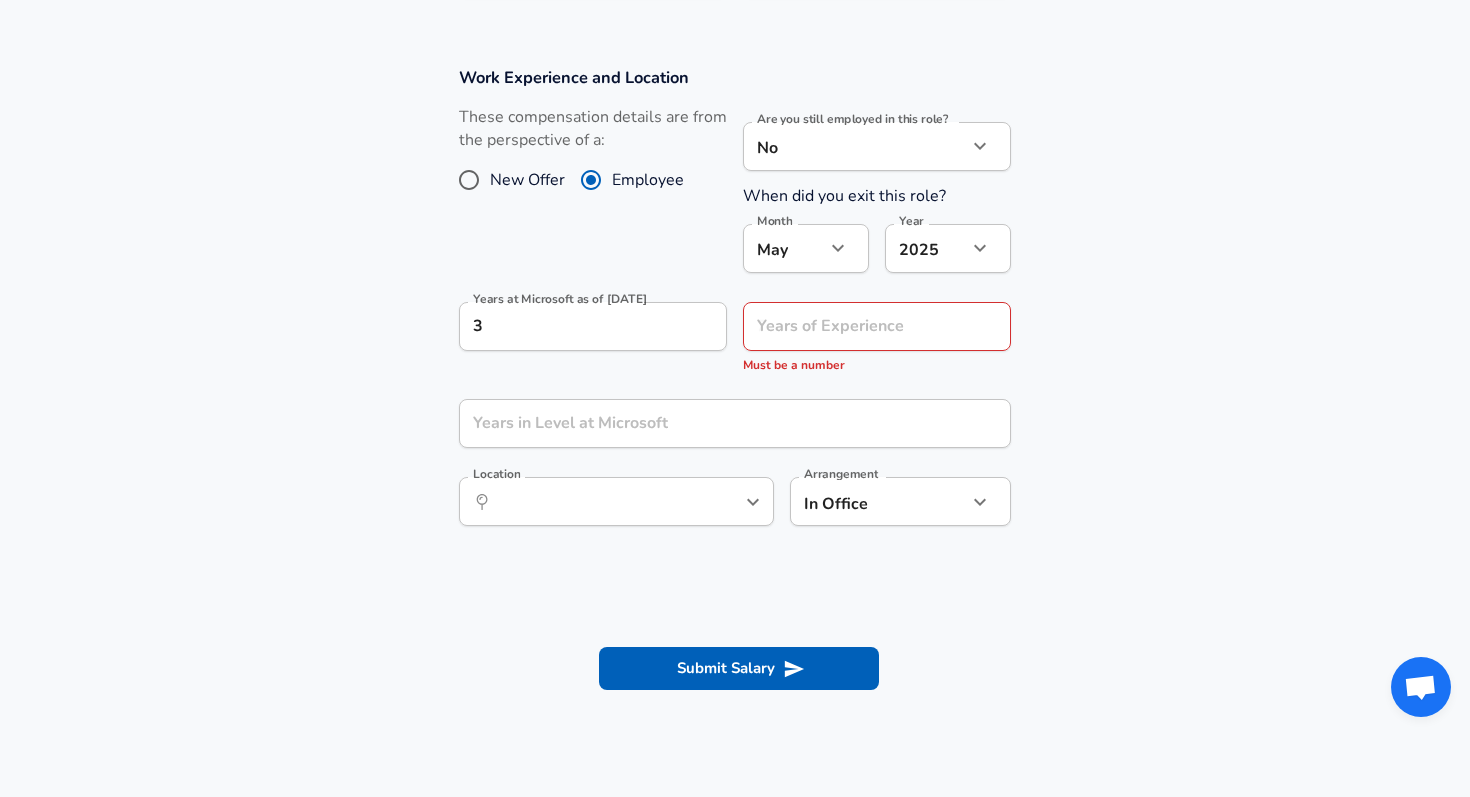 scroll, scrollTop: 827, scrollLeft: 0, axis: vertical 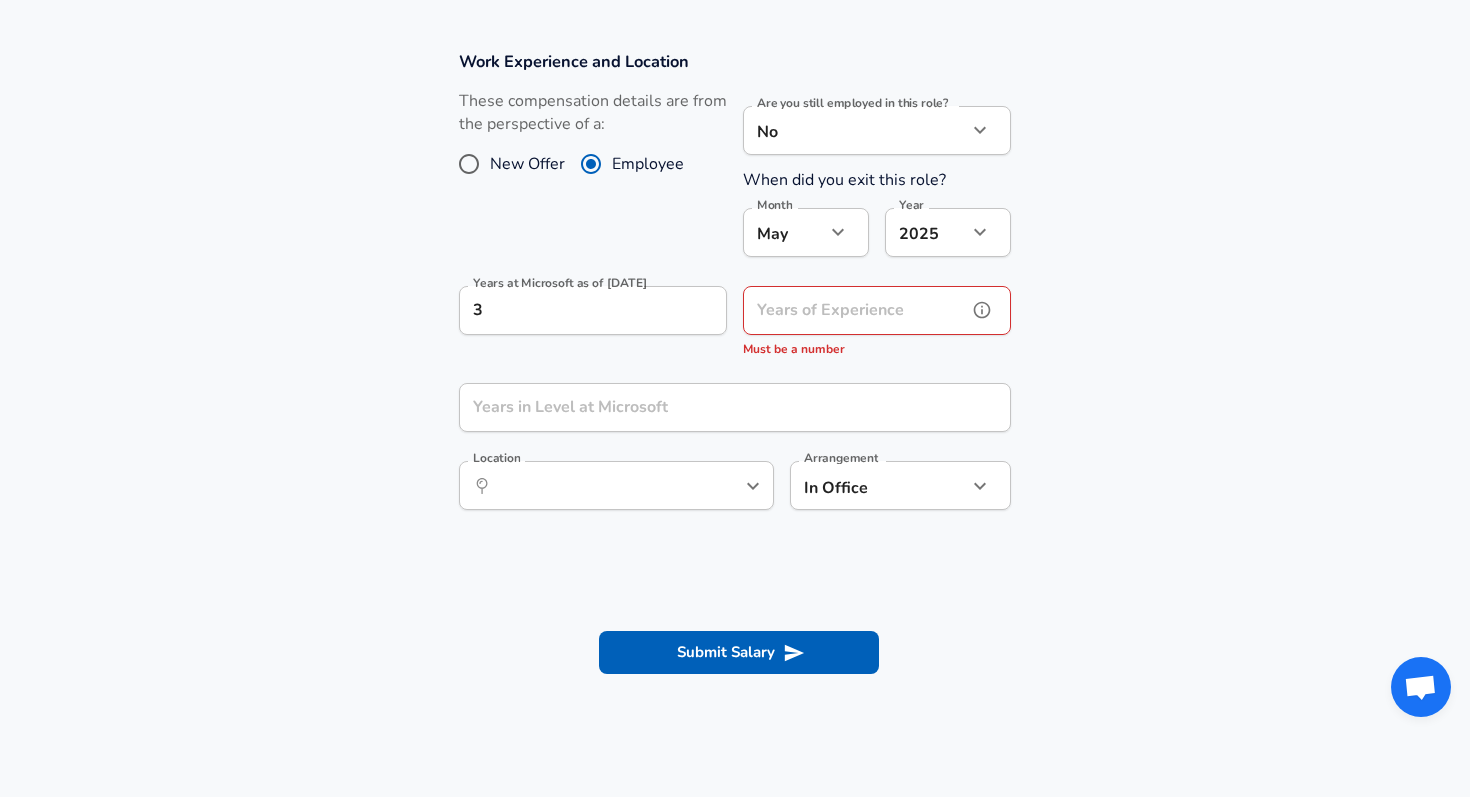 click on "Years of Experience" at bounding box center [855, 310] 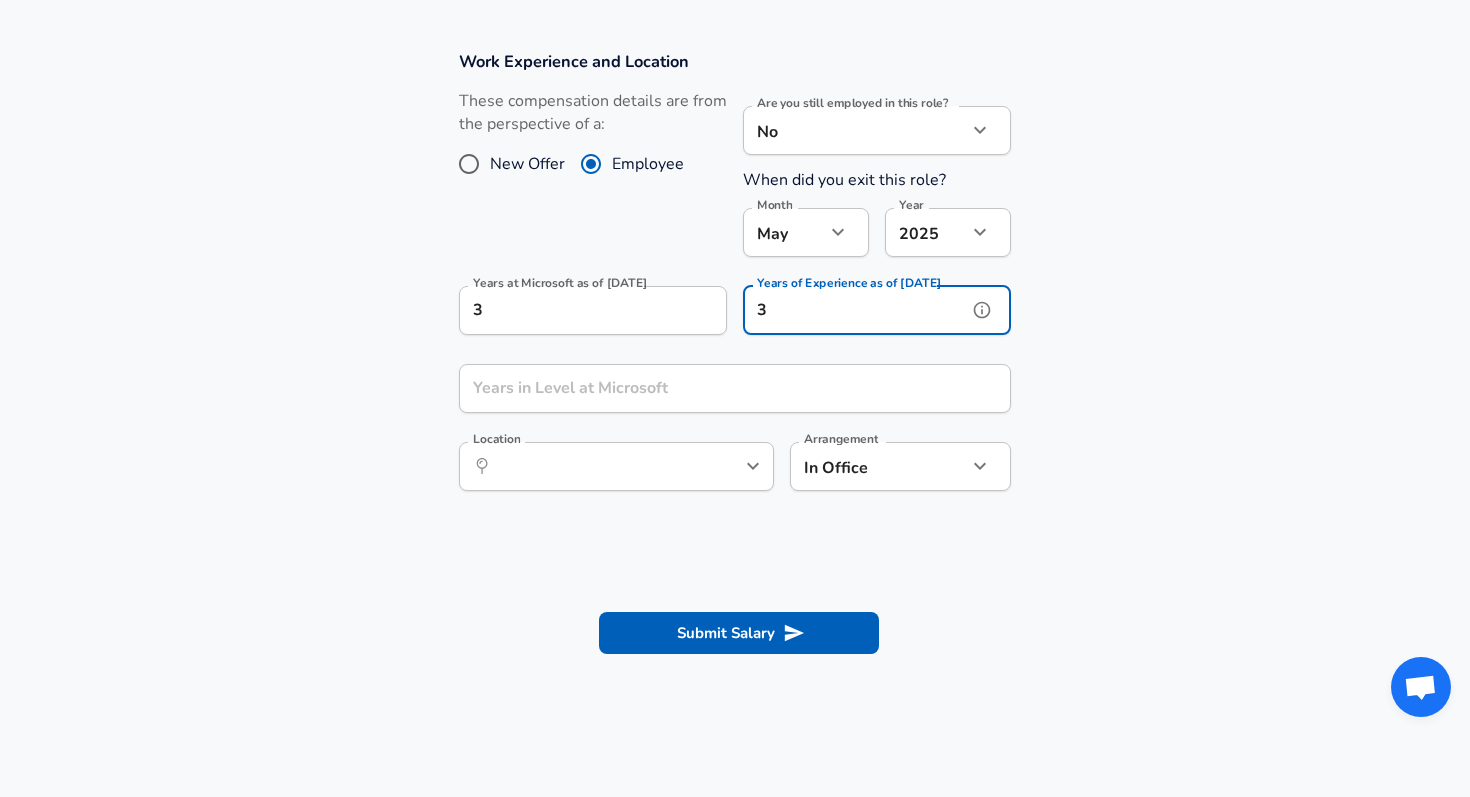 type on "3" 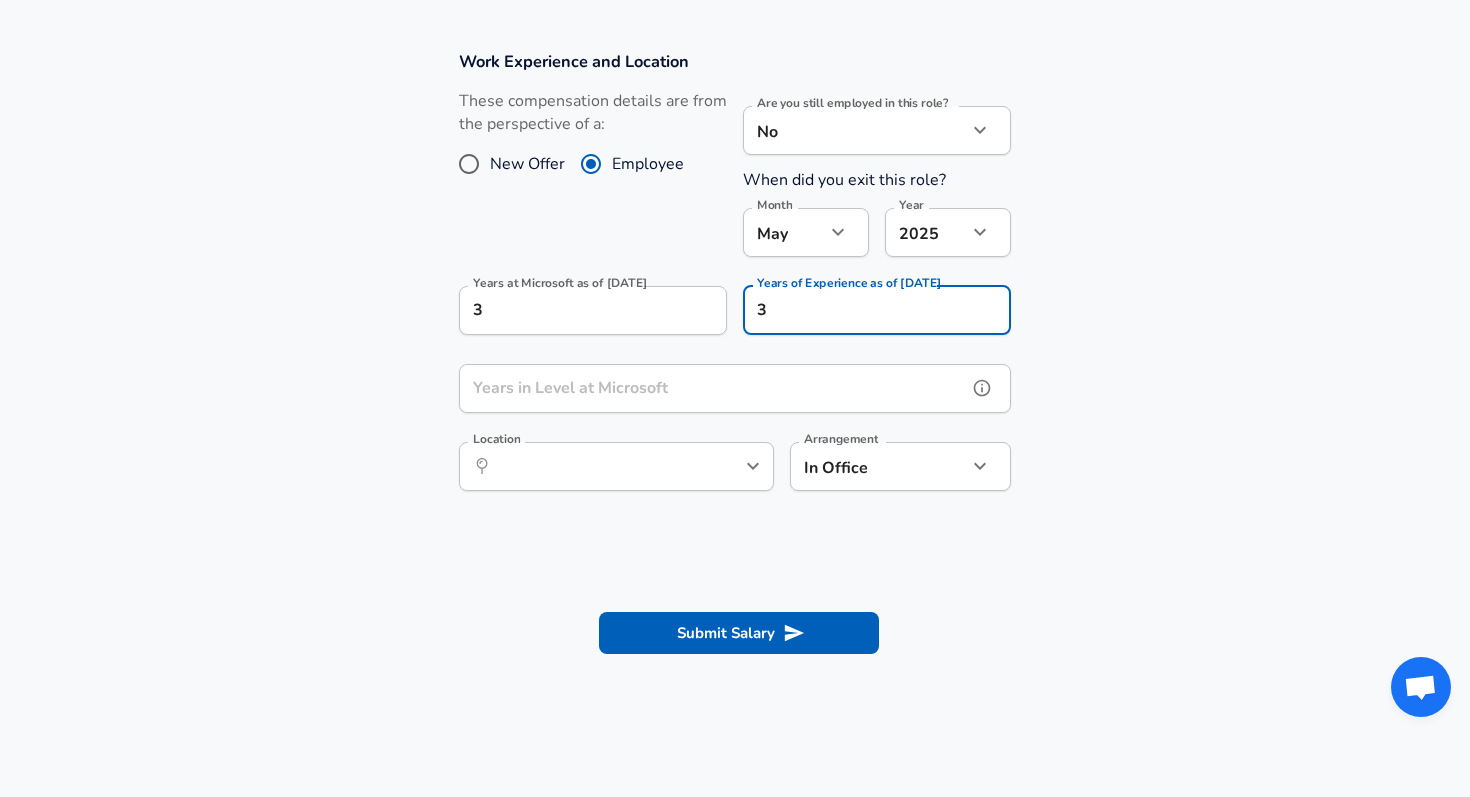 click on "Years in Level at Microsoft" at bounding box center (713, 388) 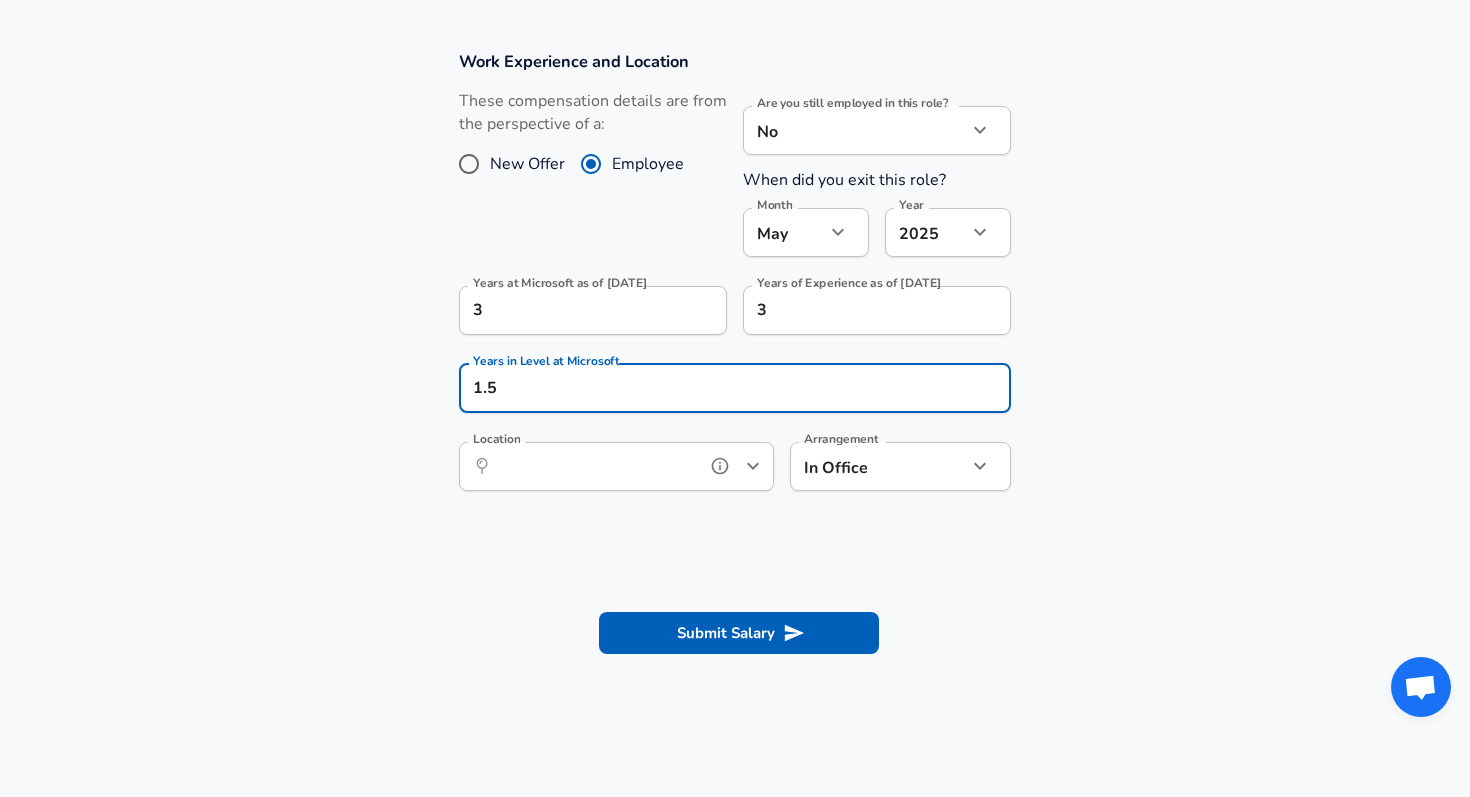 click on "​ Location" at bounding box center [616, 466] 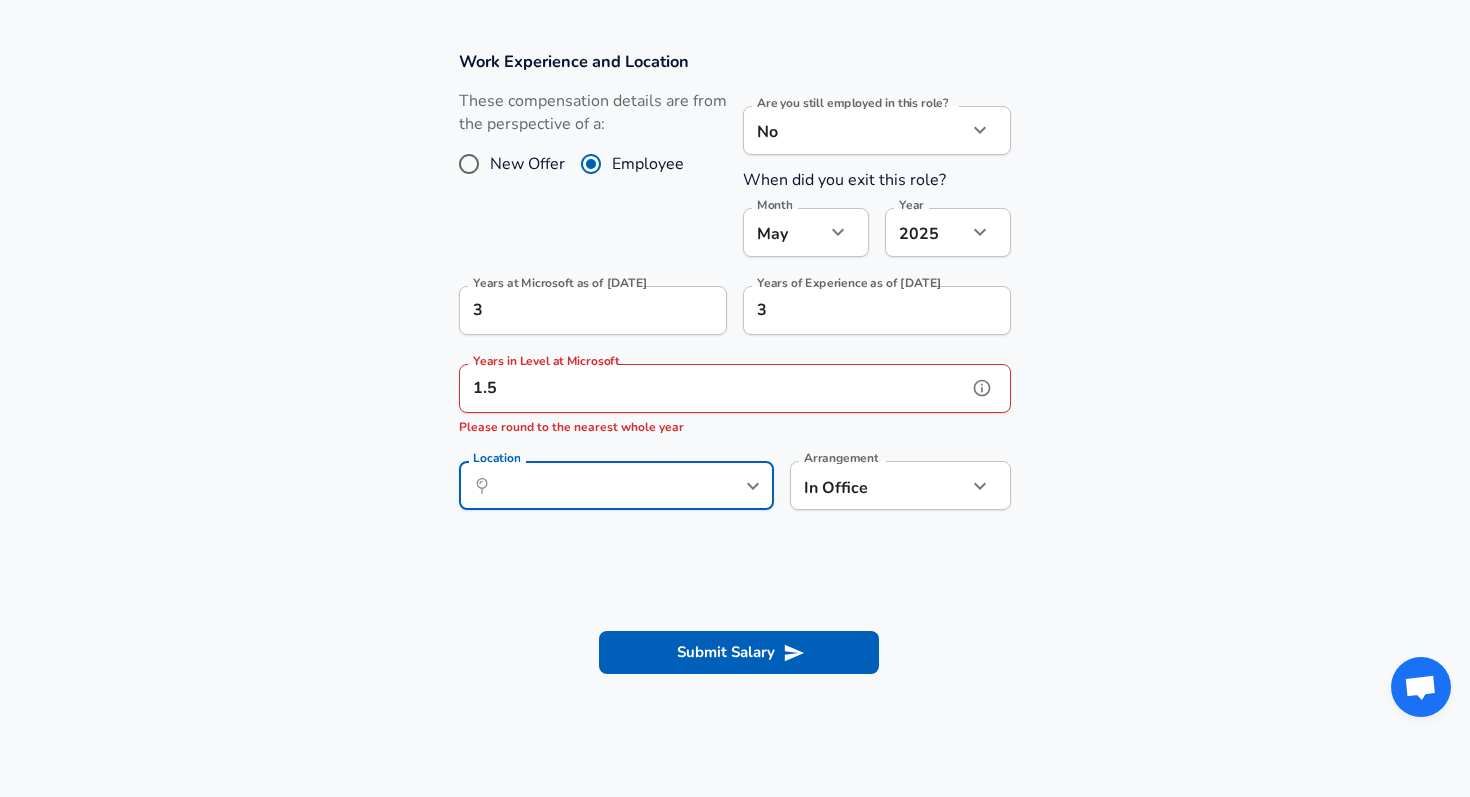 click on "1.5" at bounding box center [713, 388] 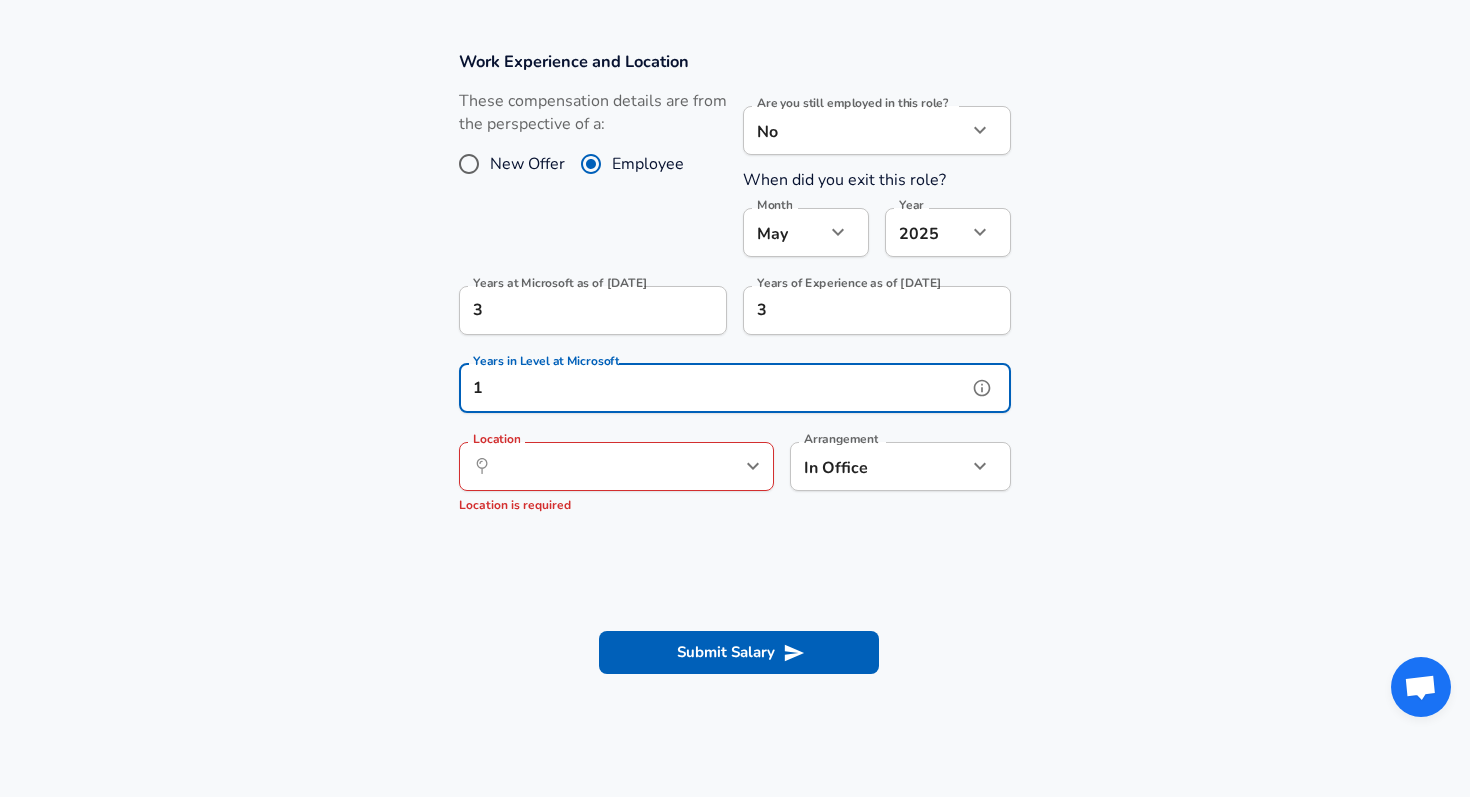 type on "1" 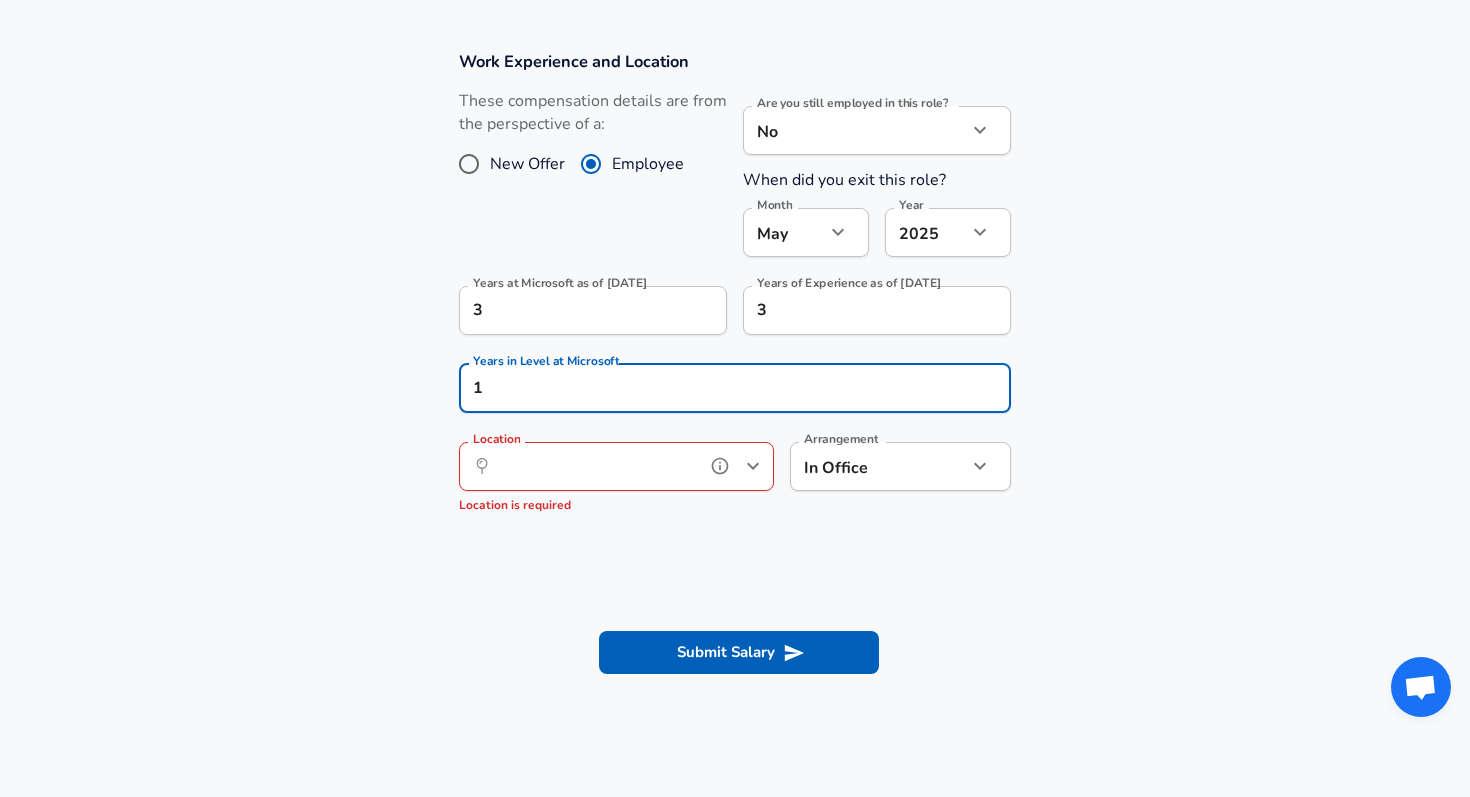 click on "Location" at bounding box center [594, 466] 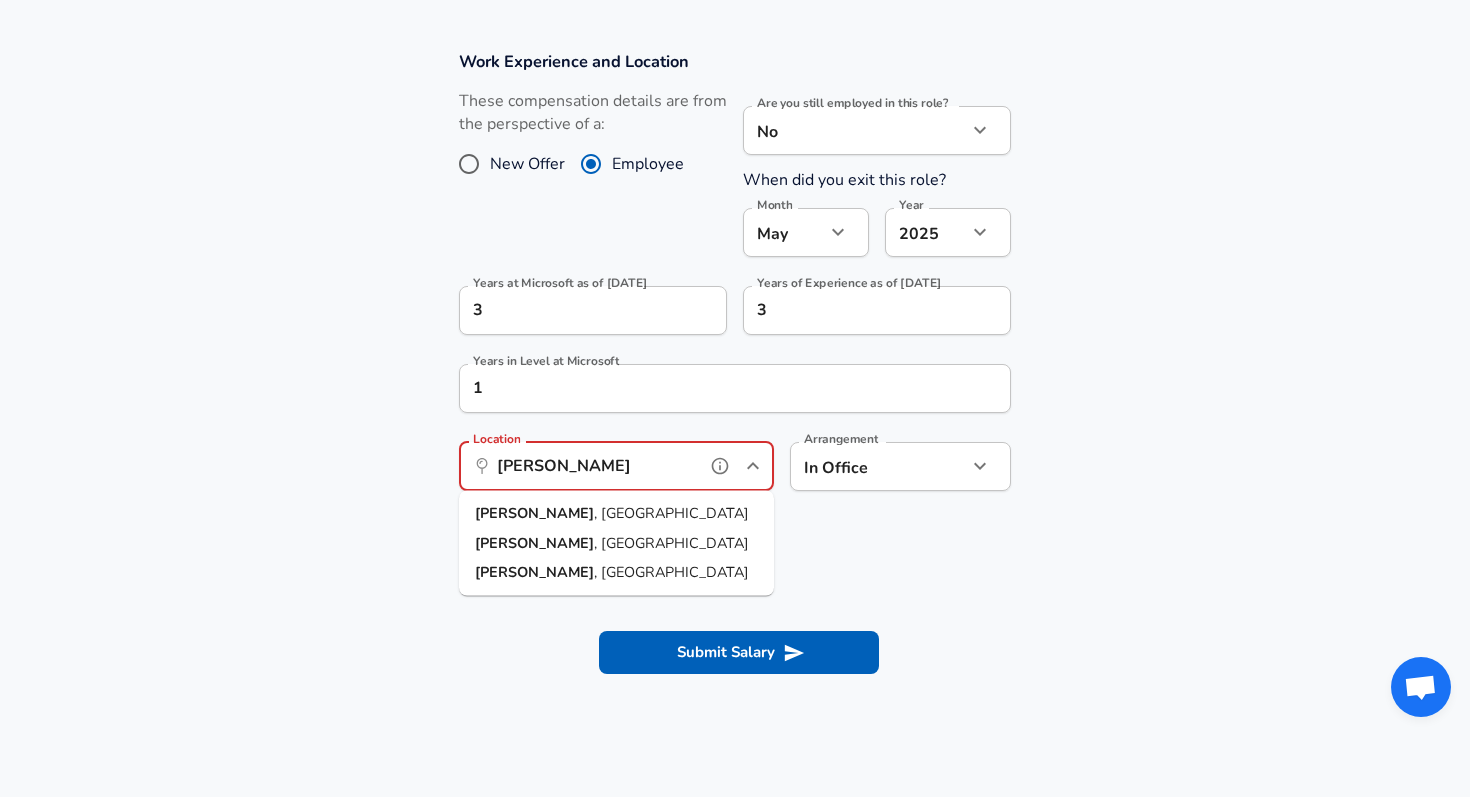 click on "Redmond , [GEOGRAPHIC_DATA]" at bounding box center (616, 514) 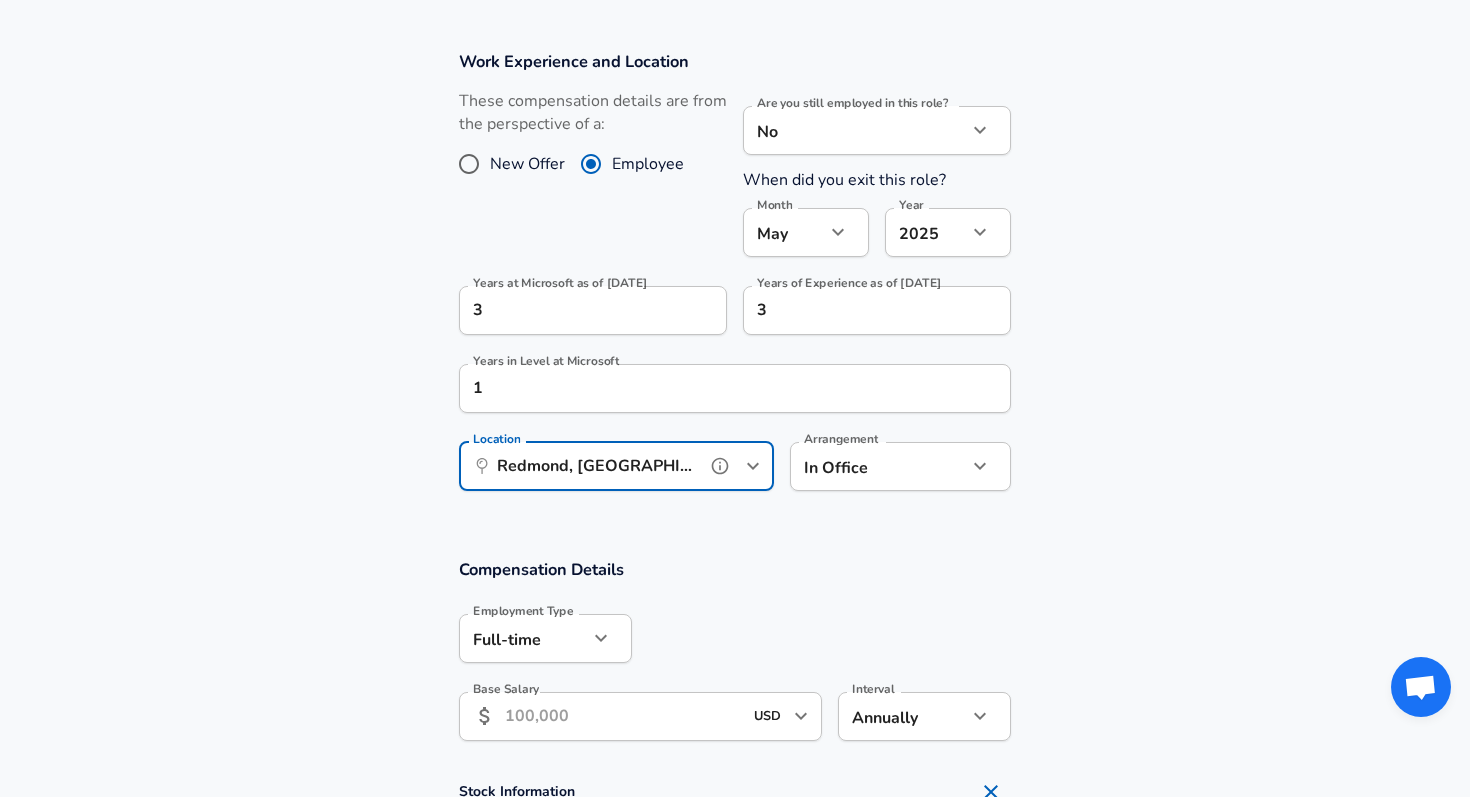 type on "Redmond, [GEOGRAPHIC_DATA]" 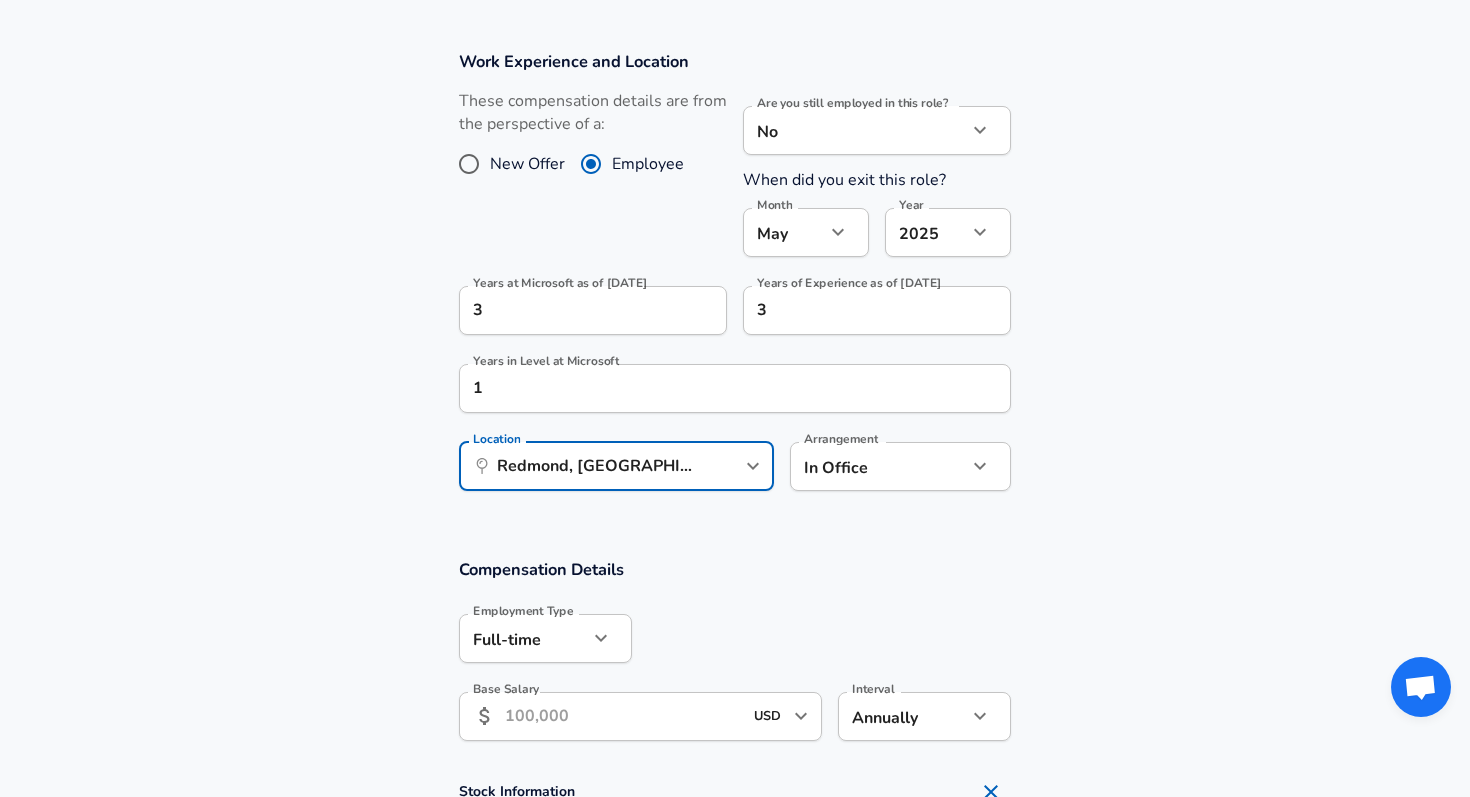 click 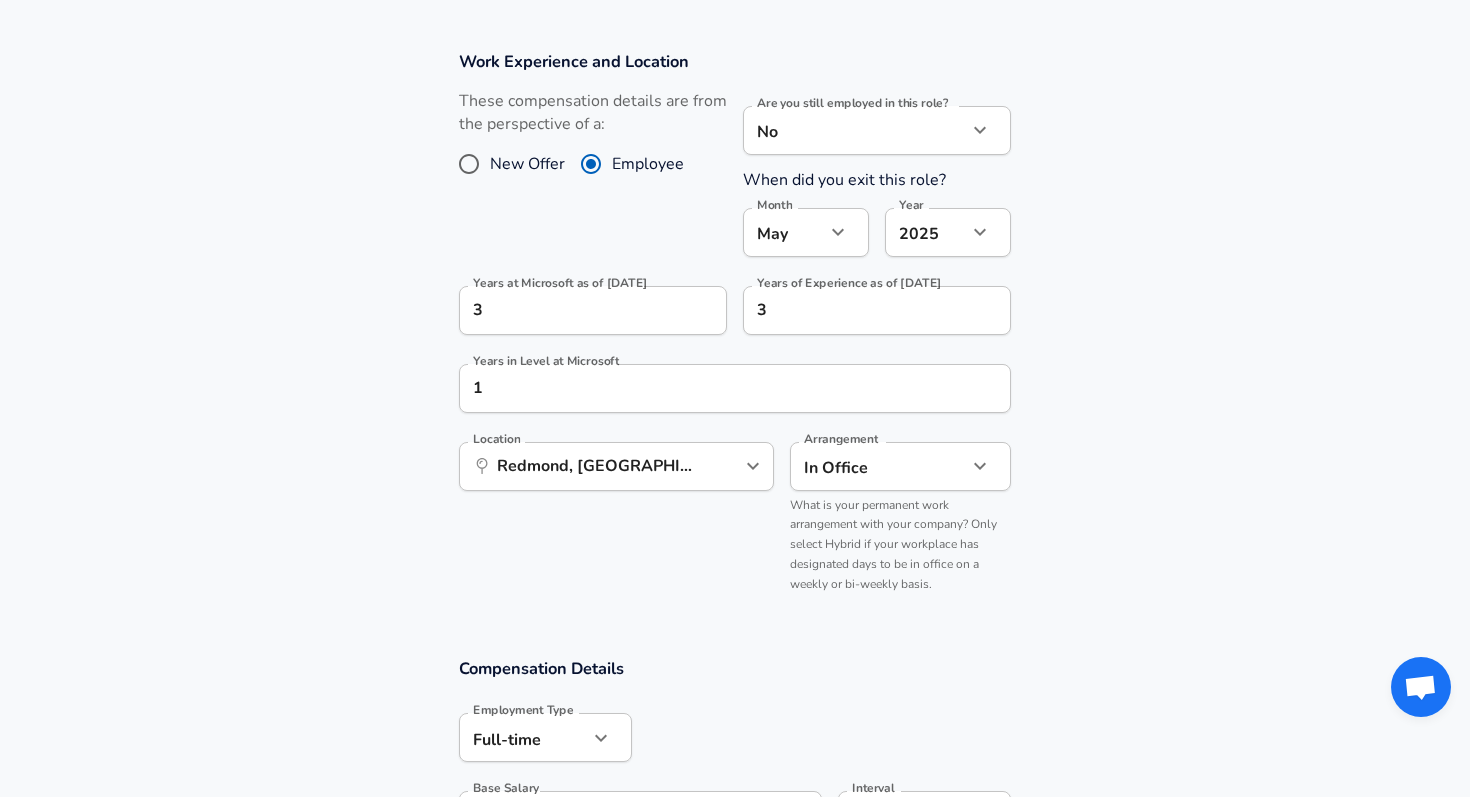 click on "Restart Add Your Salary Upload your offer letter   to verify your submission Enhance Privacy and Anonymity No Automatically hides specific fields until there are enough submissions to safely display the full details.   More Details Based on your submission and the data points that we have already collected, we will automatically hide and anonymize specific fields if there aren't enough data points to remain sufficiently anonymous. Company & Title Information   Enter the company you received your offer from Company Microsoft Company   Select the title that closest resembles your official title. This should be similar to the title that was present on your offer letter. Title Software Engineer Title Job Family Software Engineer Job Family   Select a Specialization that best fits your role. If you can't find one, select 'Other' to enter a custom specialization Select Specialization API Development (Back-End) API Development (Back-End) Select Specialization   Level SDE II / 61 Level Work Experience and Location No" at bounding box center [735, -429] 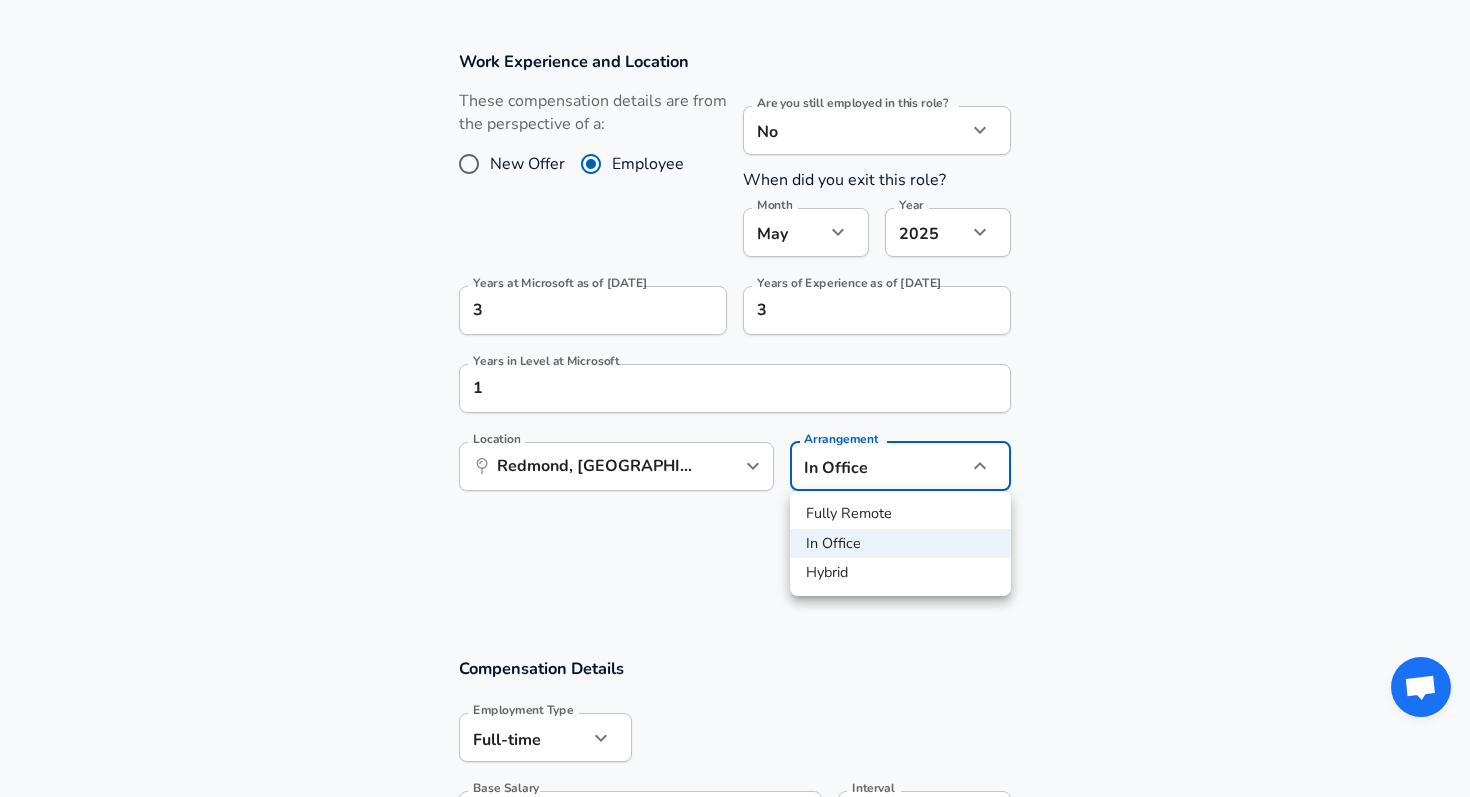 click on "Hybrid" at bounding box center [900, 573] 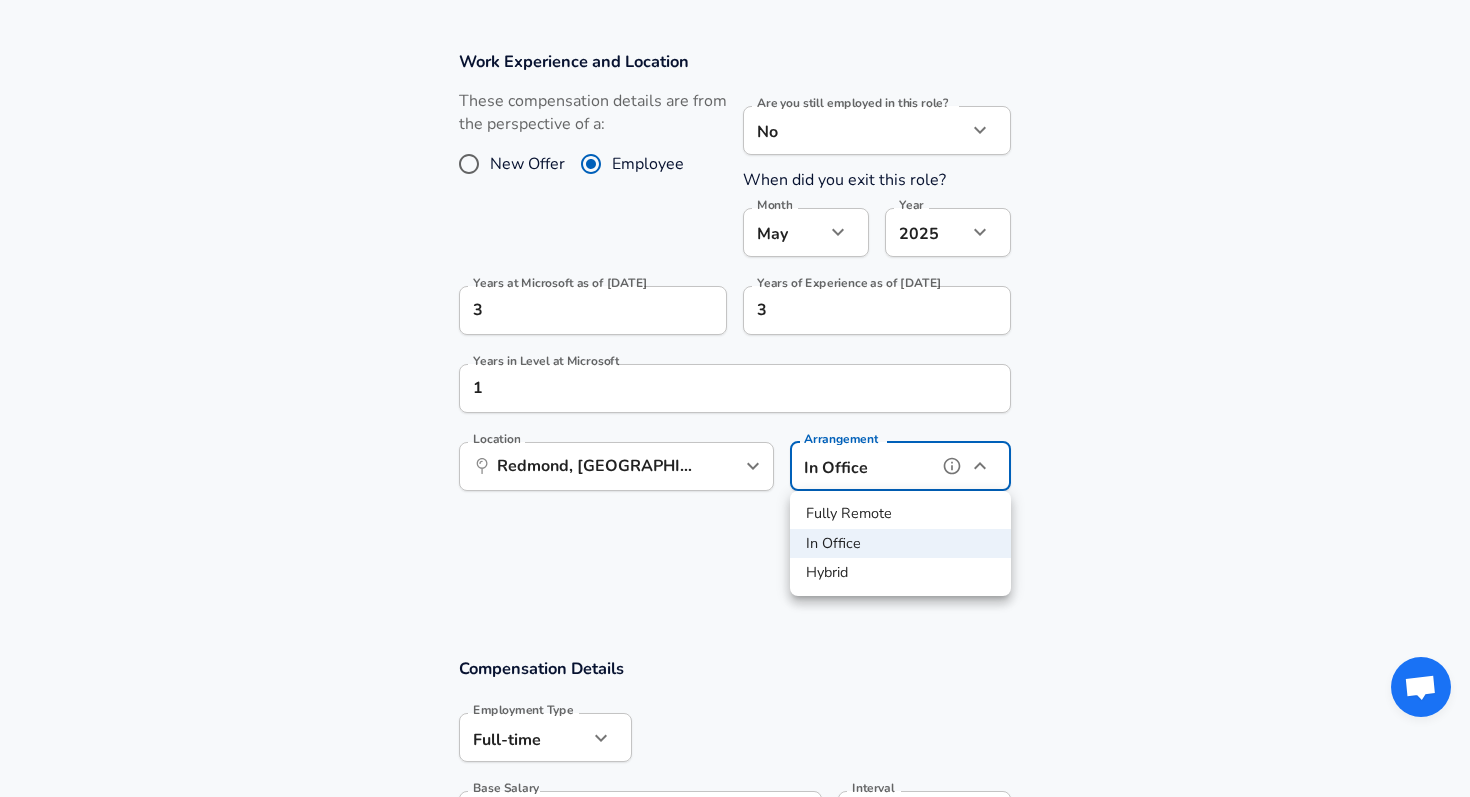 type on "hybrid" 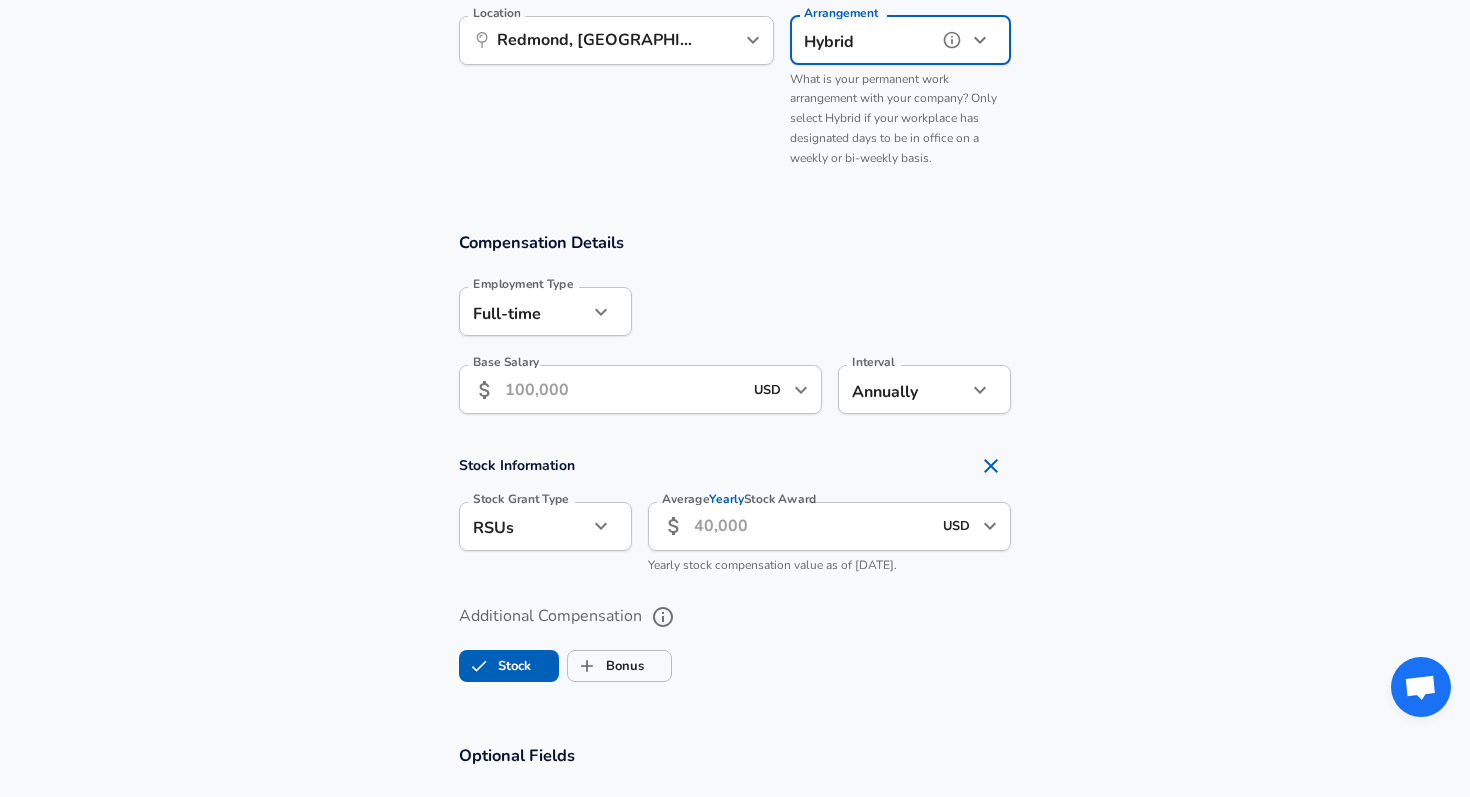scroll, scrollTop: 1262, scrollLeft: 0, axis: vertical 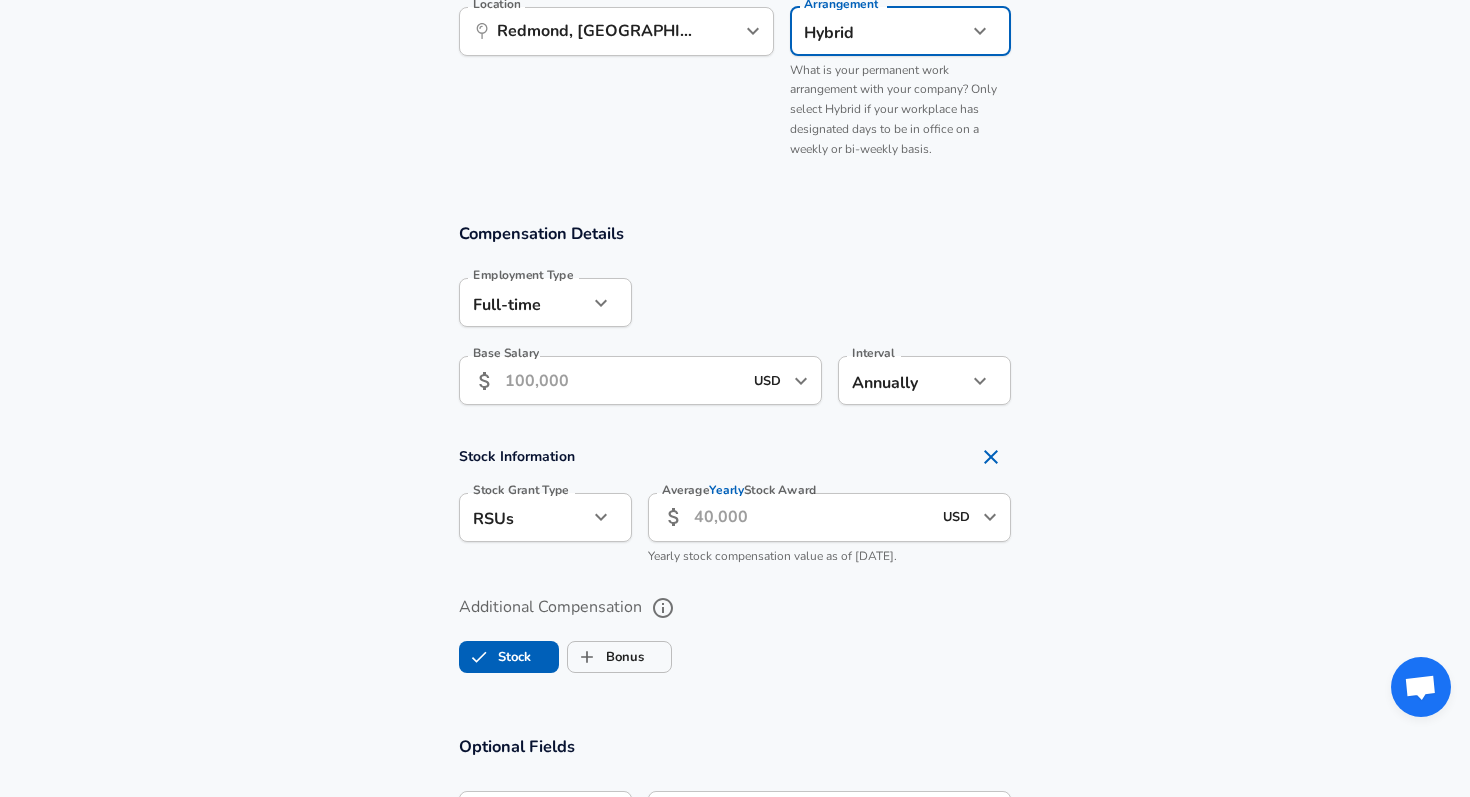 click on "Base Salary" at bounding box center (623, 380) 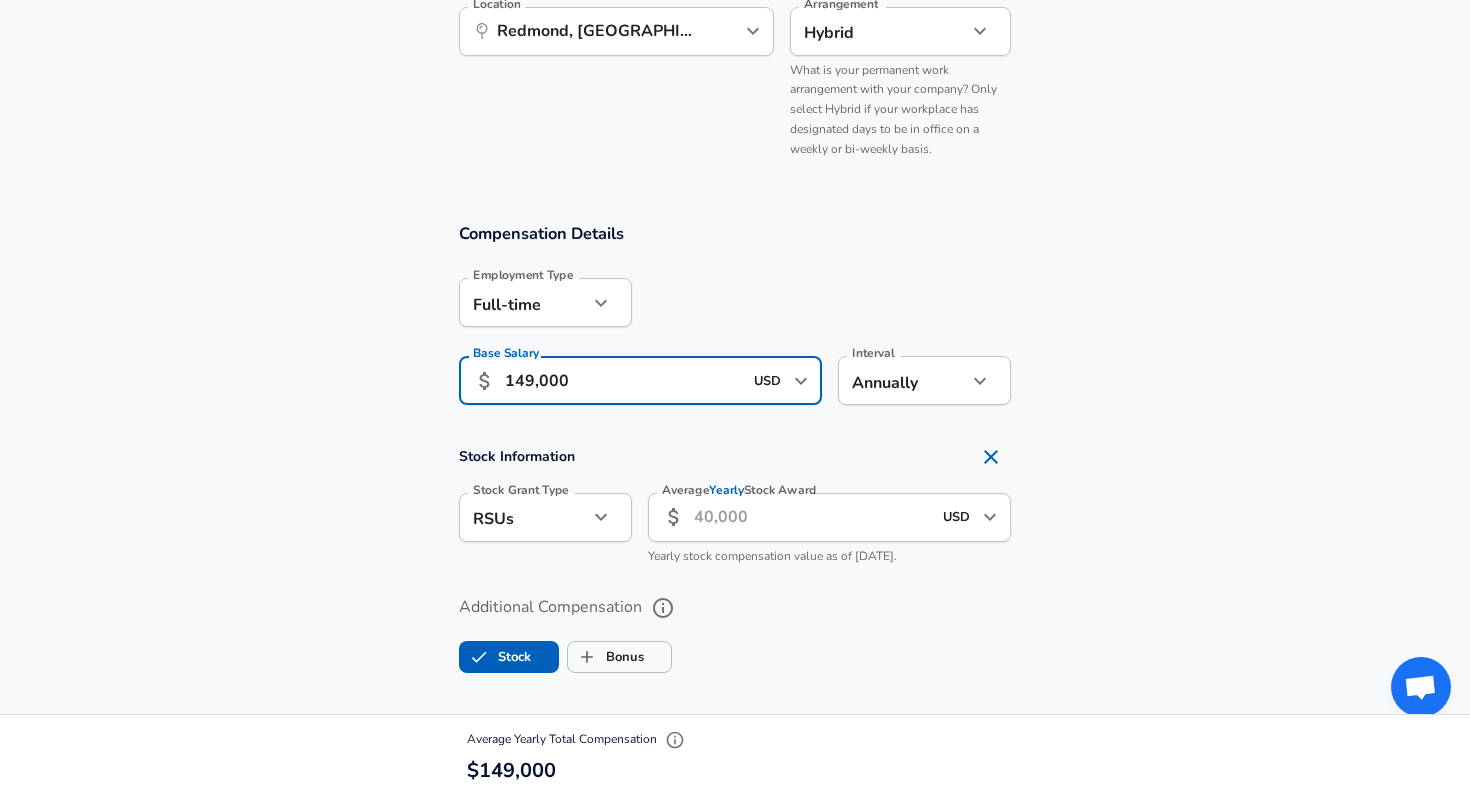 type on "149,000" 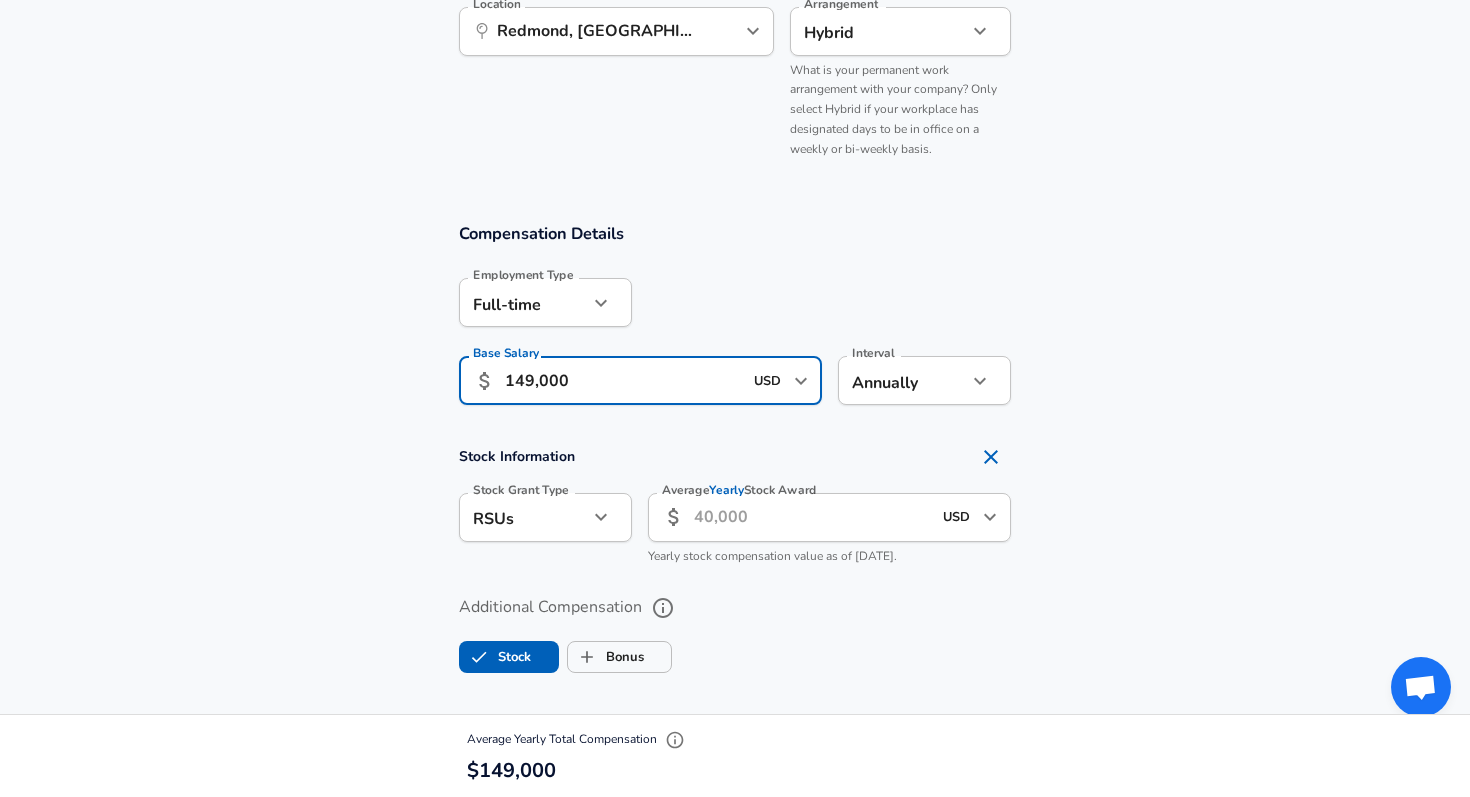 click on "Compensation Details Employment Type [DEMOGRAPHIC_DATA] full_time Employment Type Base Salary ​ 149,000 USD ​ Base Salary Interval Annually yearly Interval" at bounding box center [735, 320] 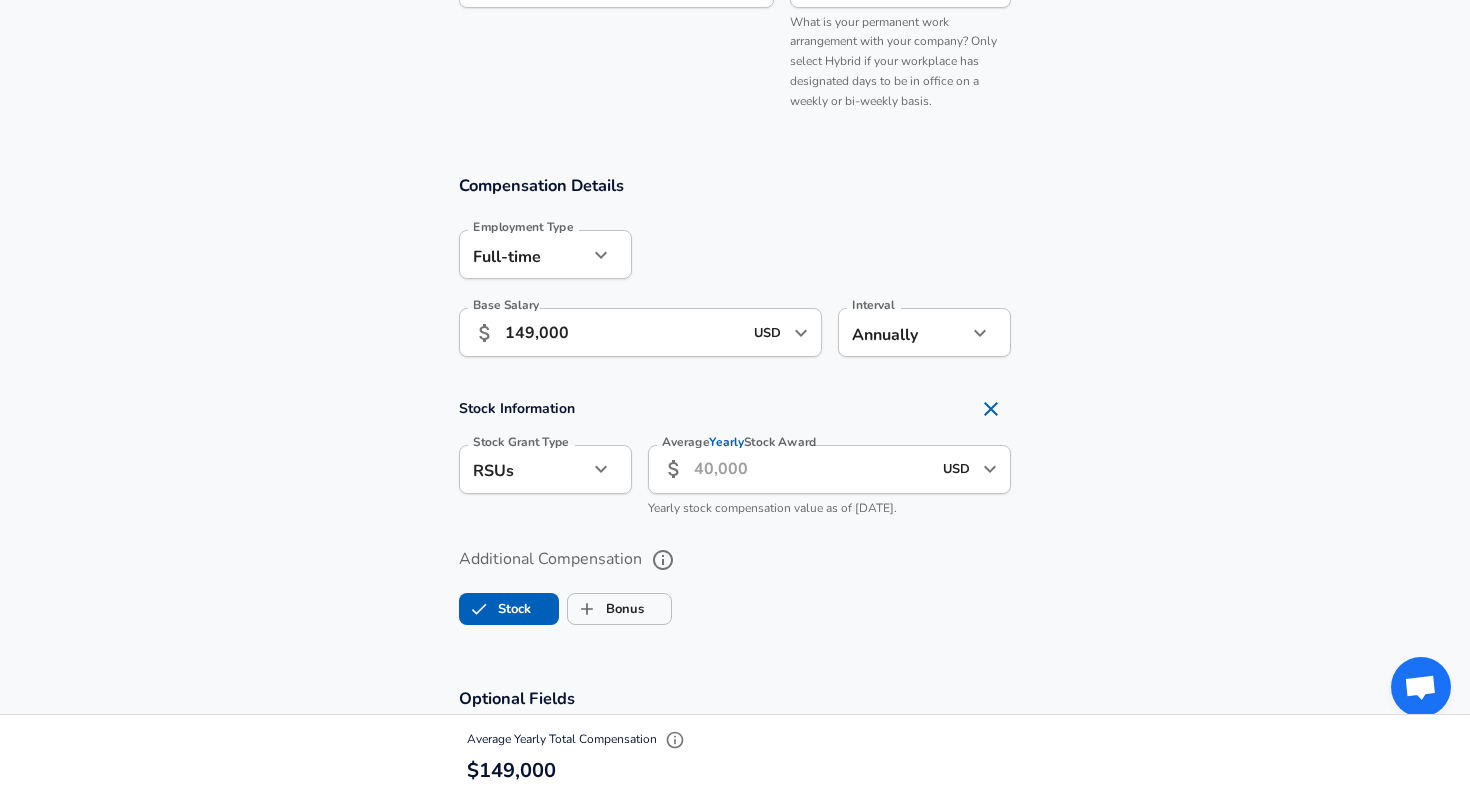 scroll, scrollTop: 1360, scrollLeft: 0, axis: vertical 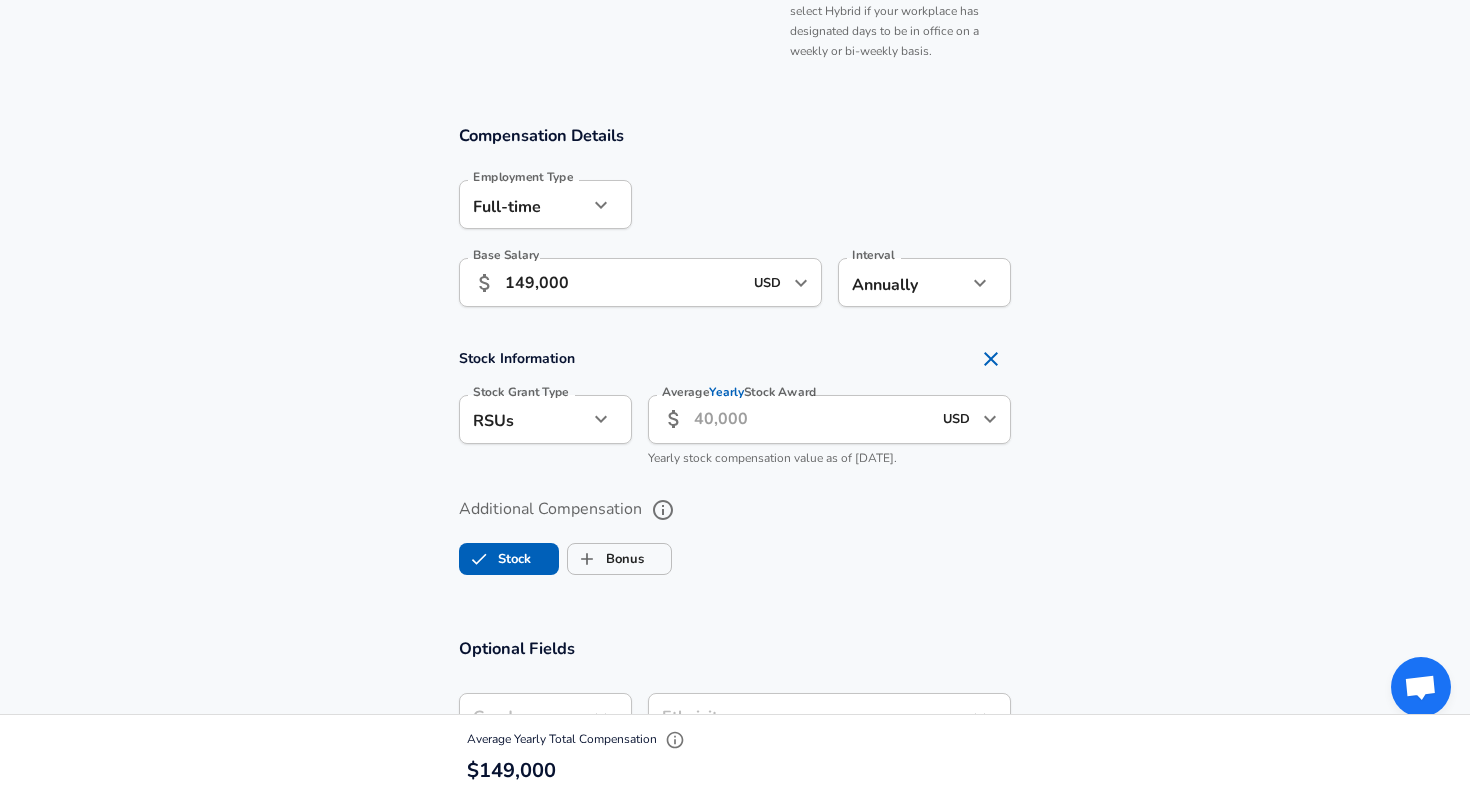 click on "Average  Yearly  Stock Award" at bounding box center (812, 419) 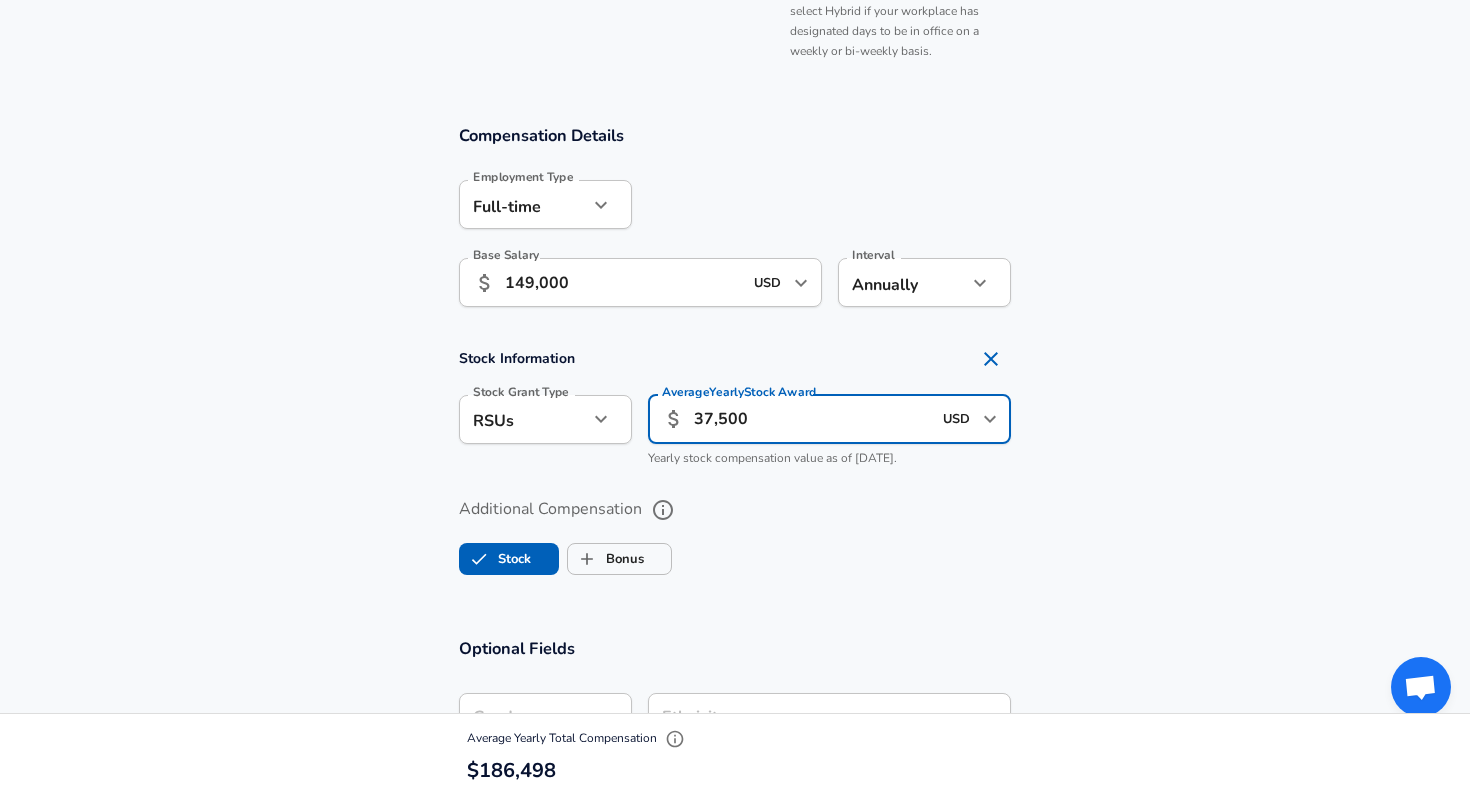 type on "37,500" 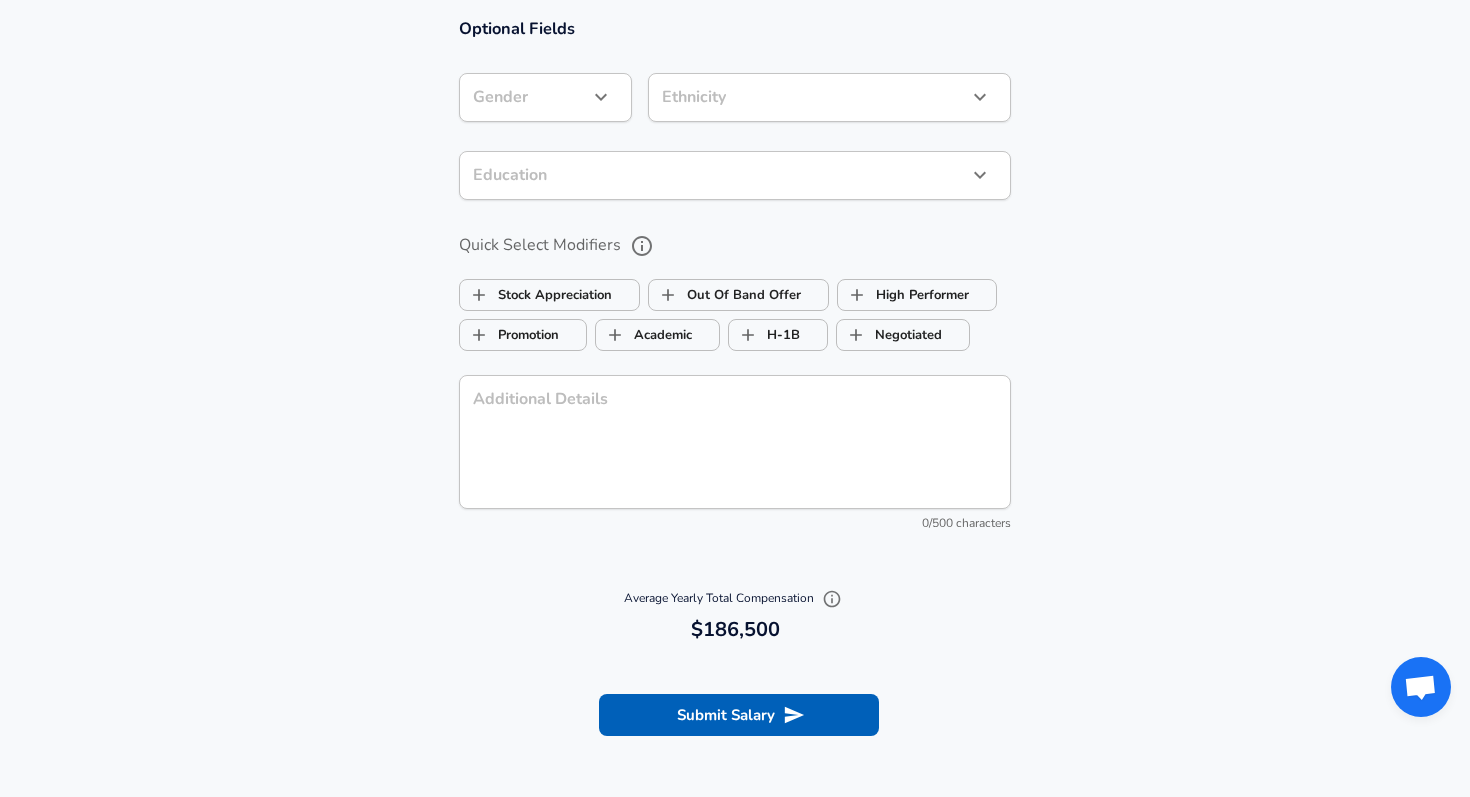 scroll, scrollTop: 2210, scrollLeft: 0, axis: vertical 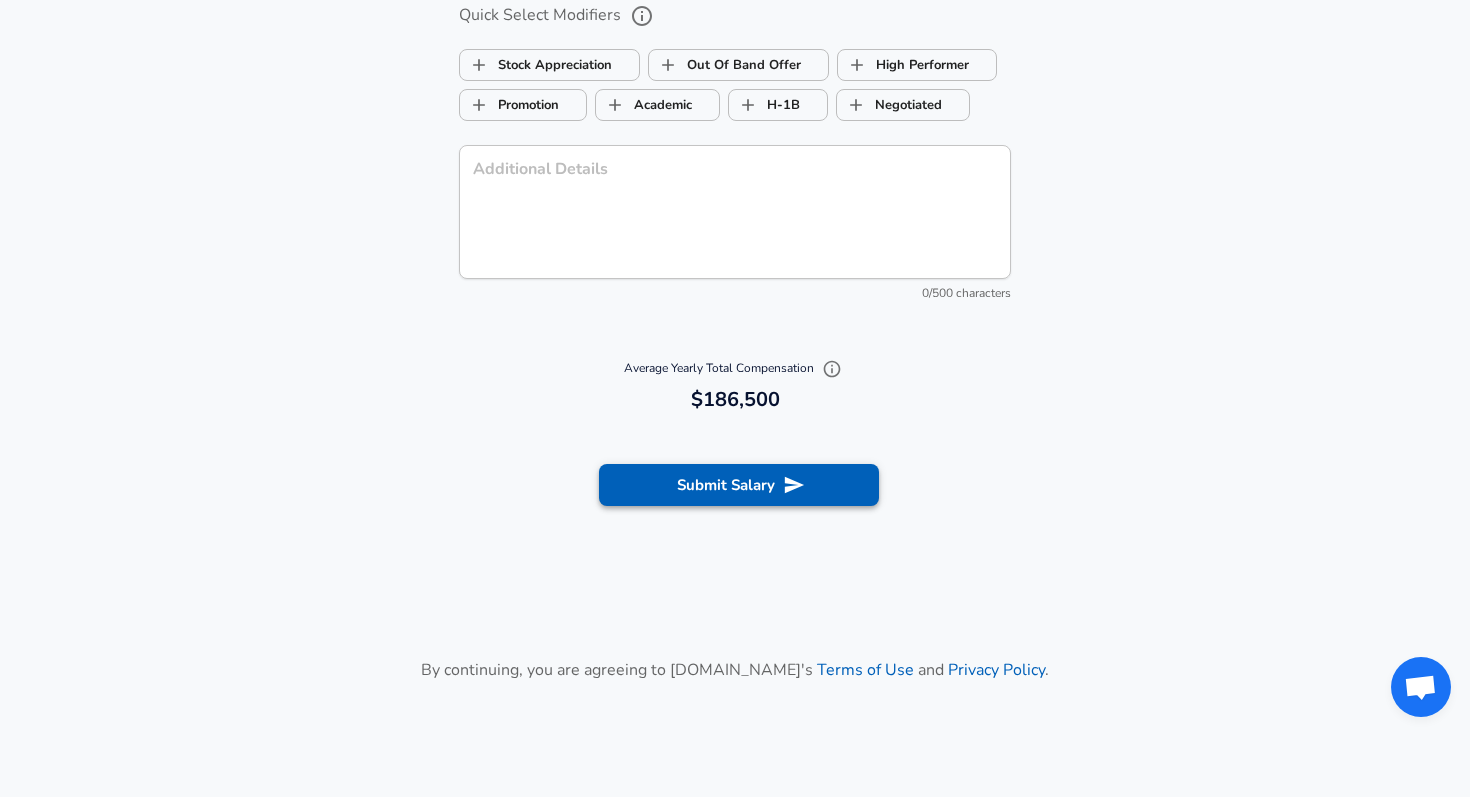 click on "Submit Salary" at bounding box center (739, 485) 